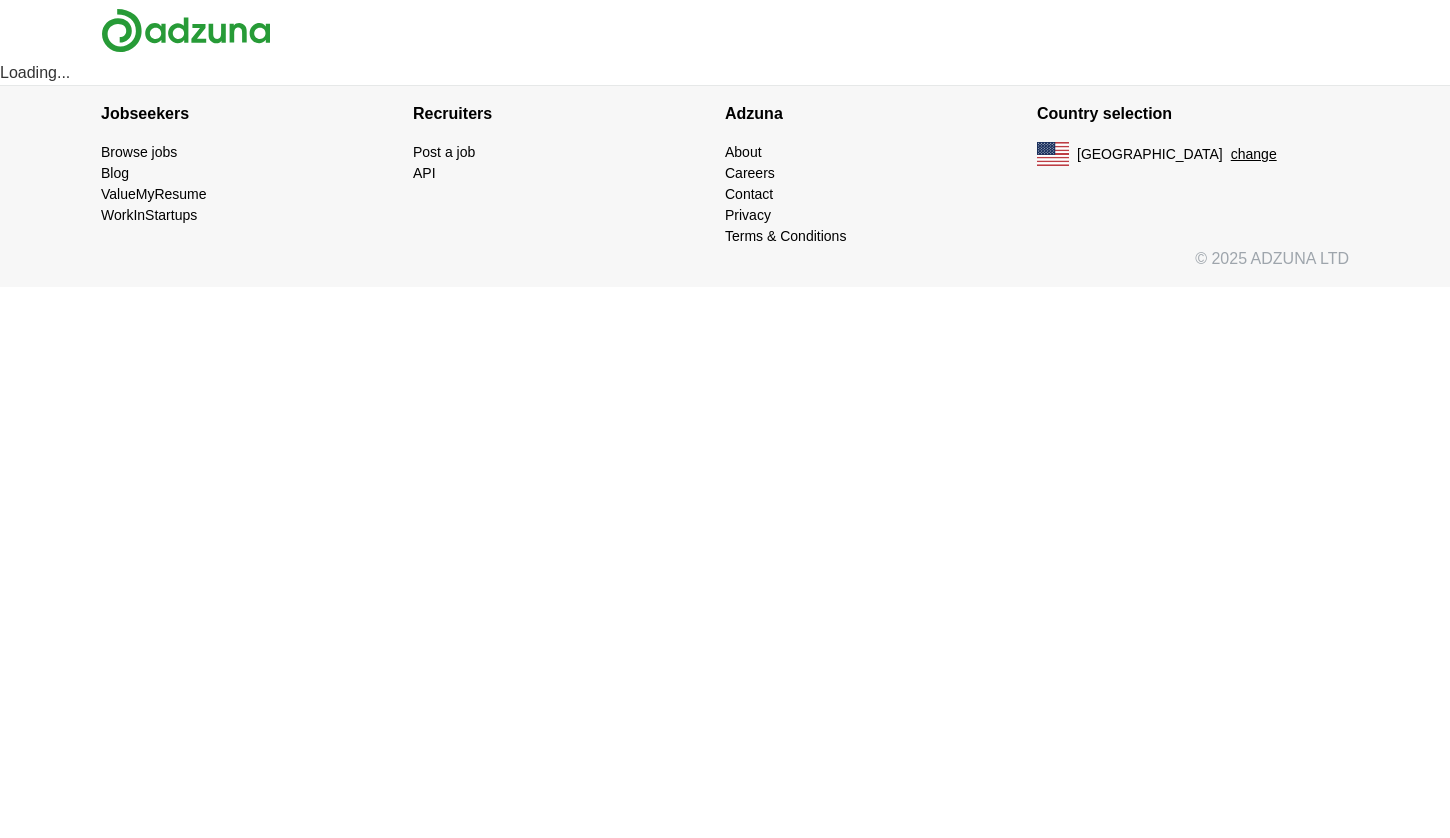 scroll, scrollTop: 0, scrollLeft: 0, axis: both 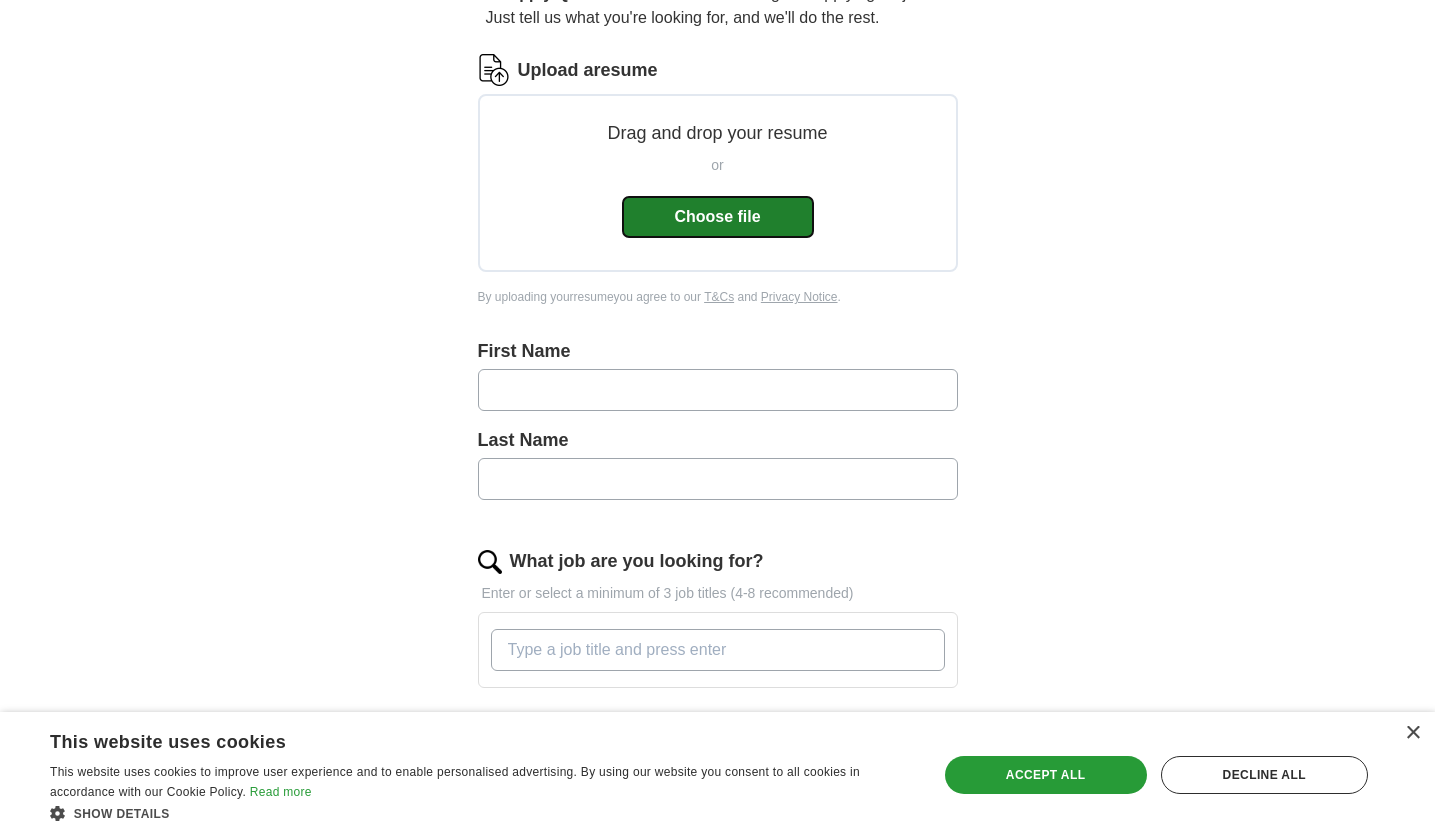 click on "Choose file" at bounding box center [718, 217] 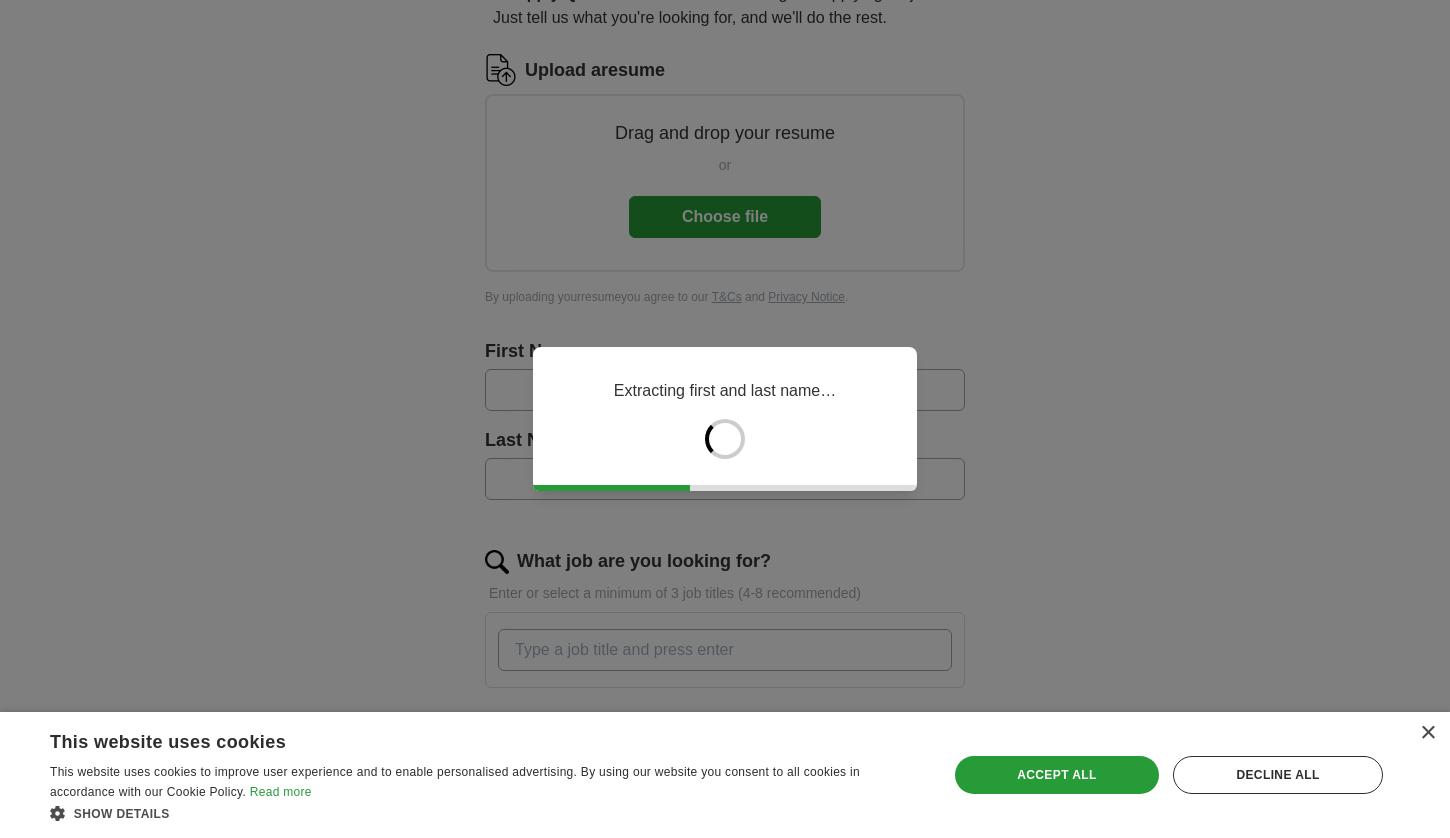 click on "Accept all" at bounding box center [1057, 775] 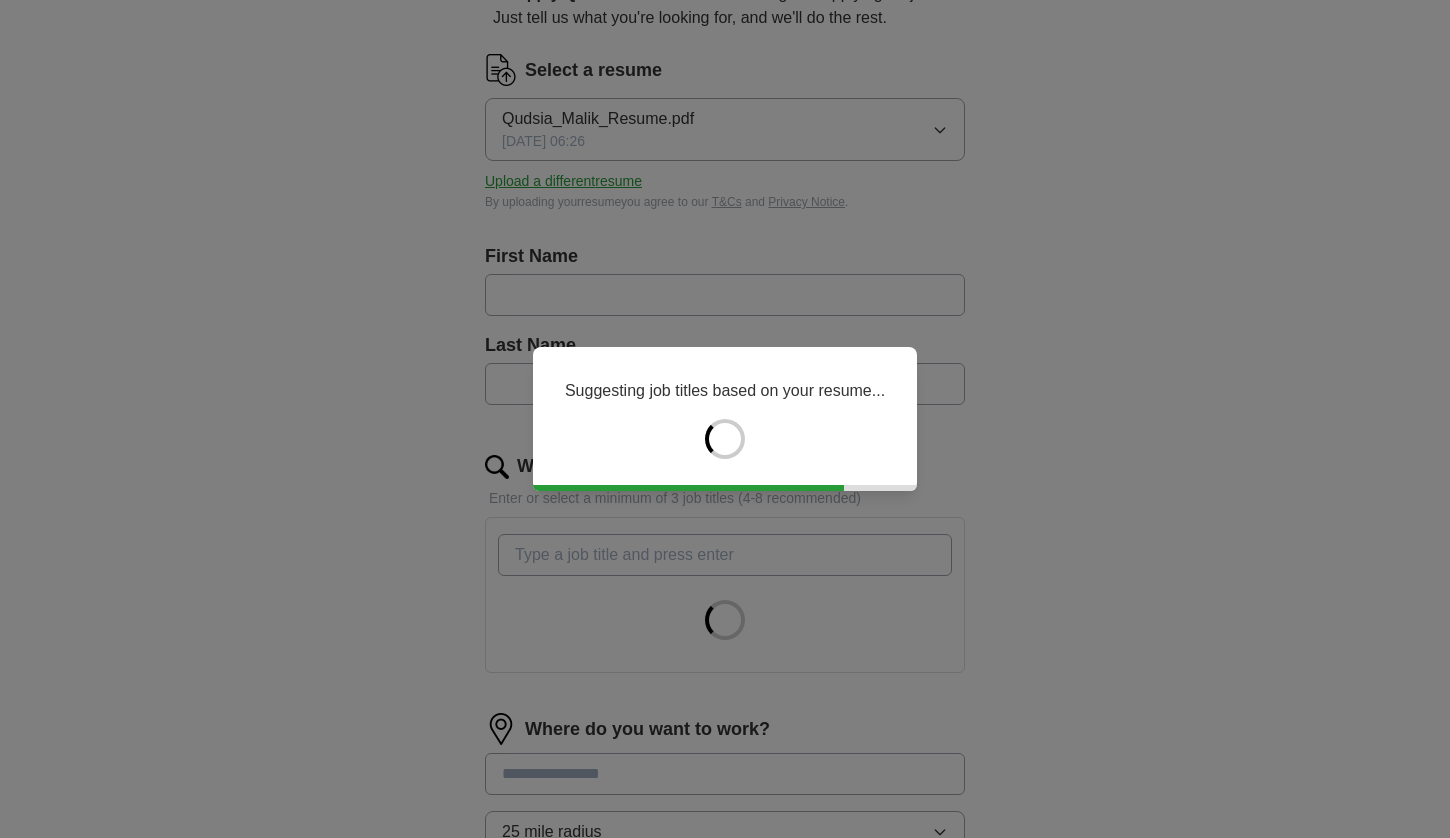 type on "******" 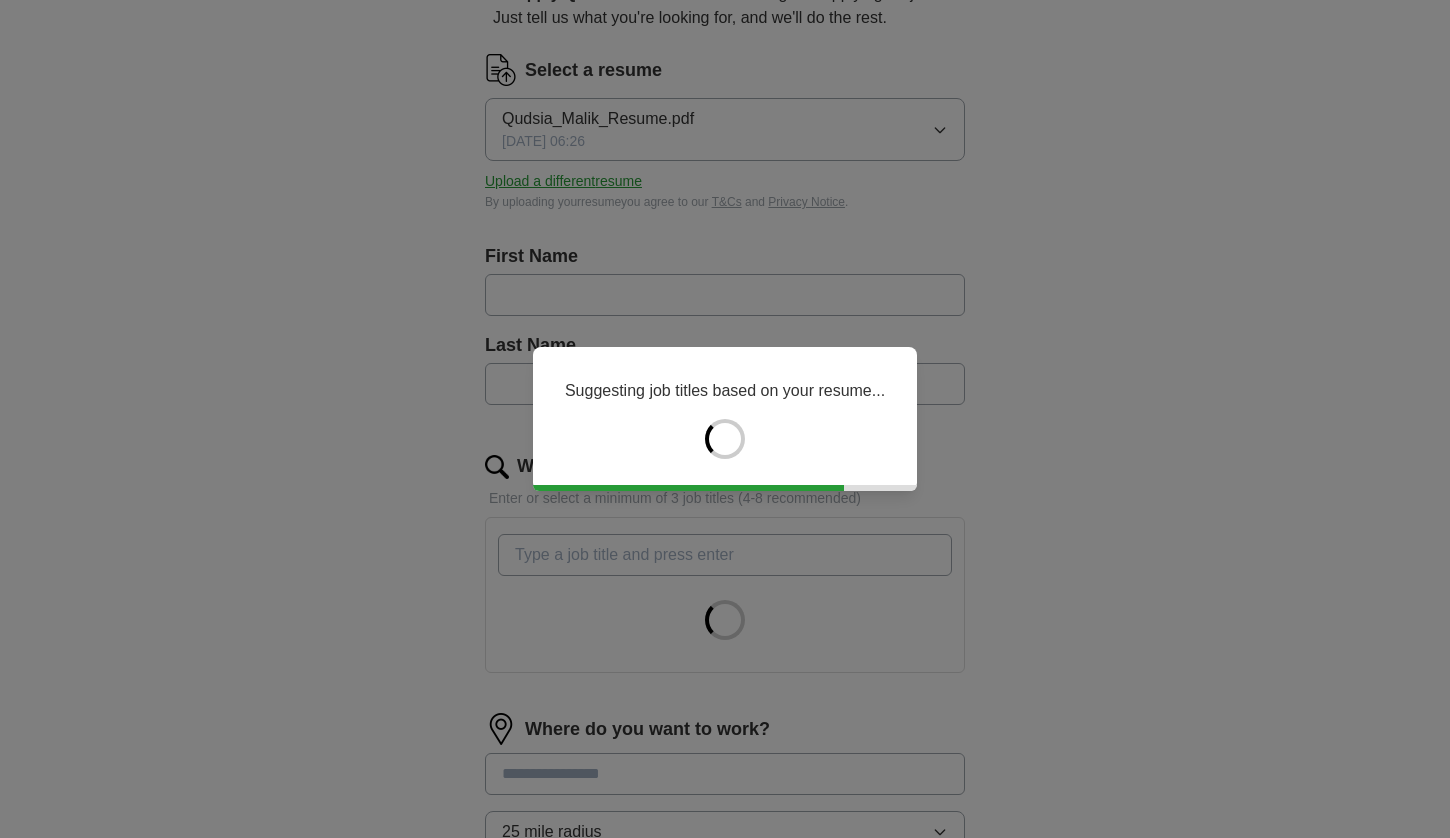 type on "*****" 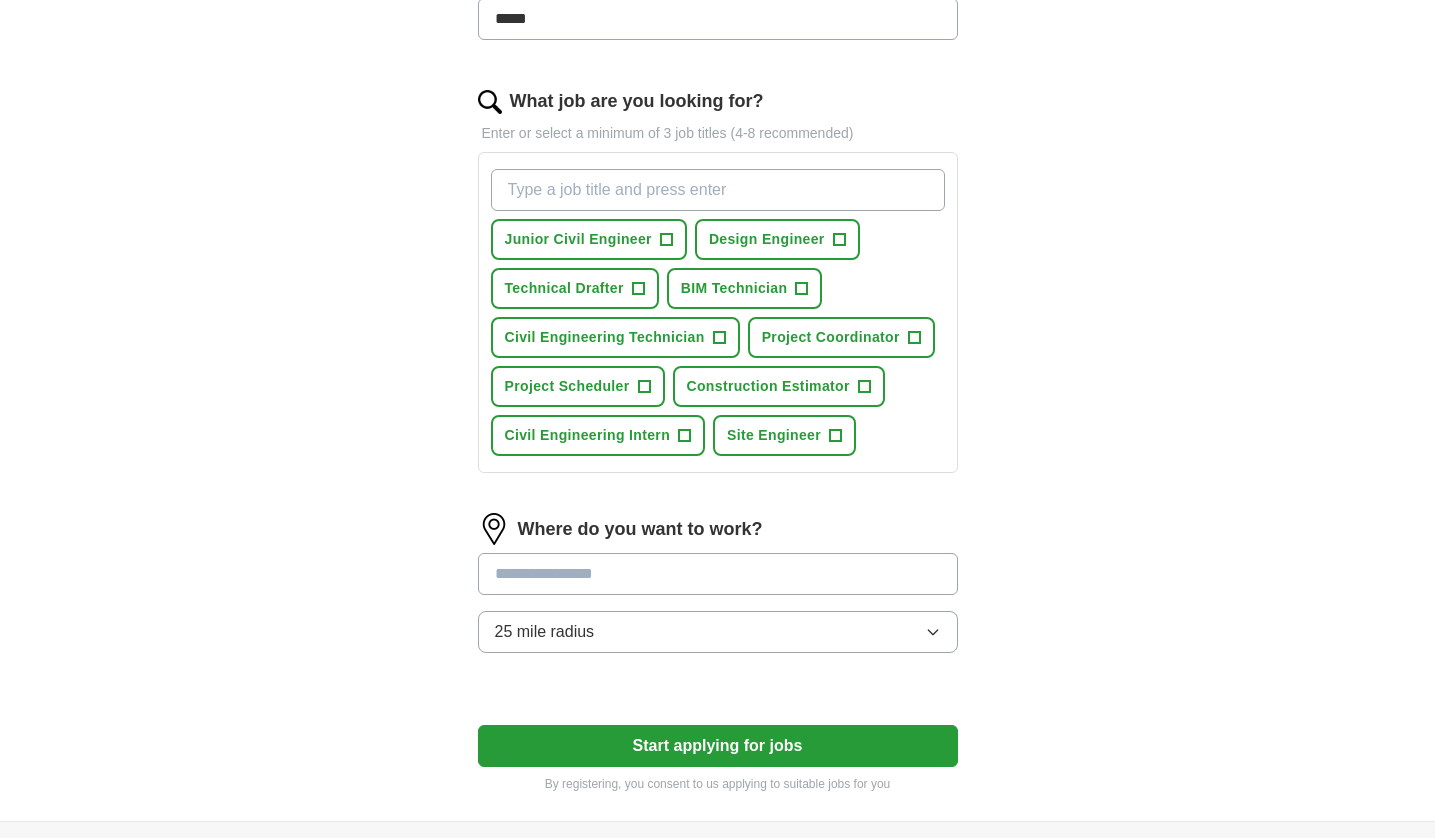 scroll, scrollTop: 619, scrollLeft: 0, axis: vertical 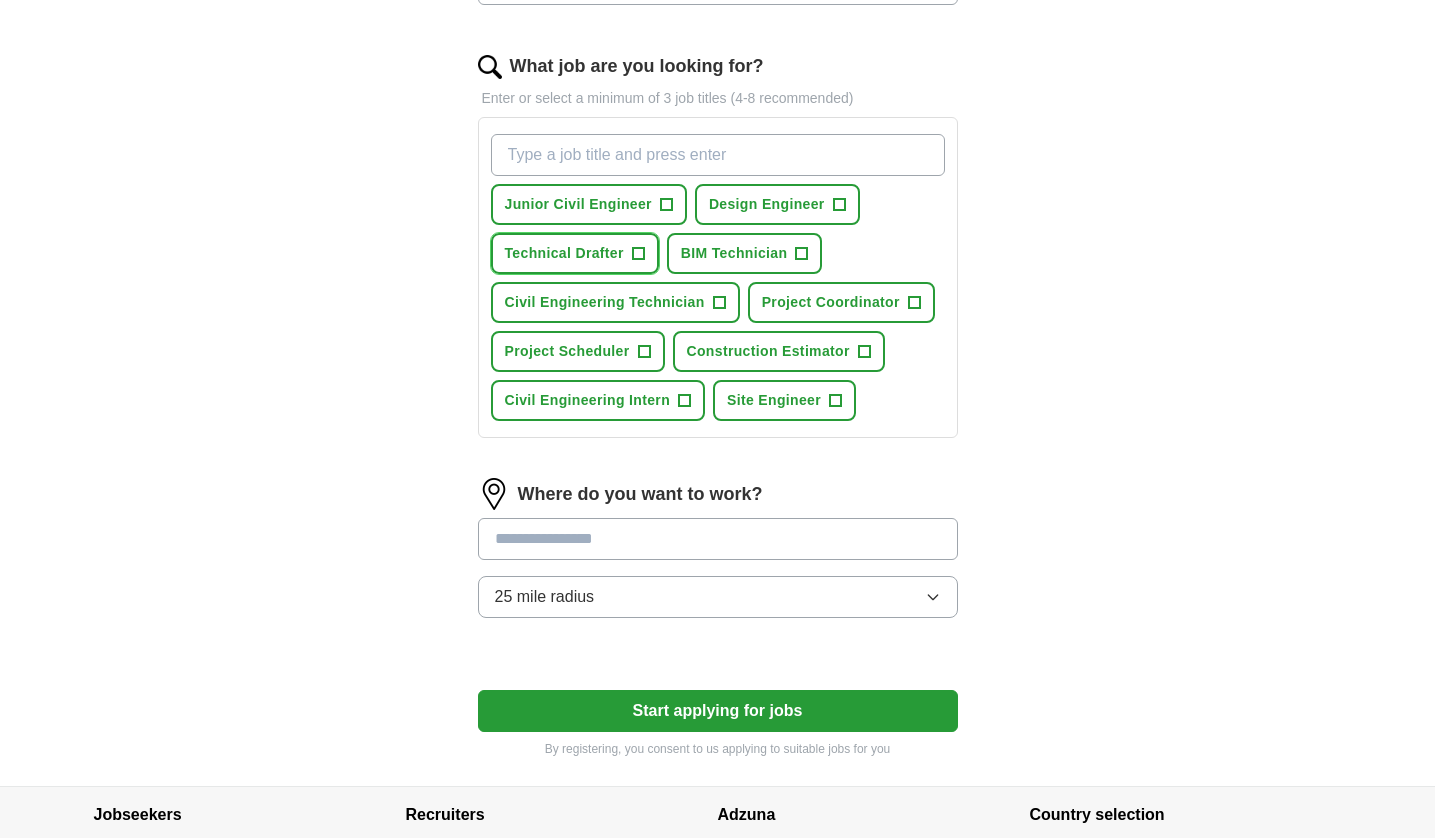 click on "+" at bounding box center (638, 254) 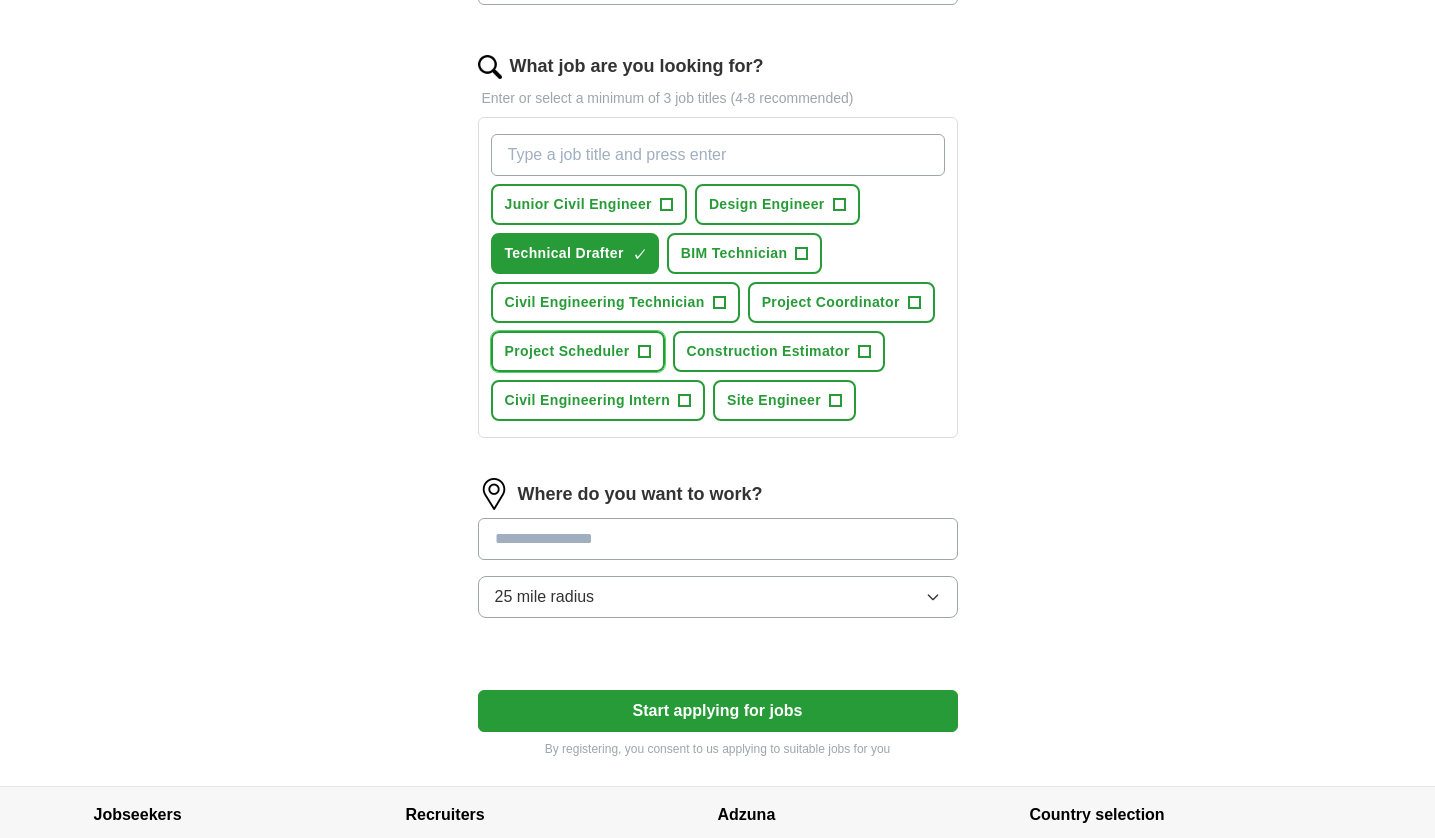 click on "Project Scheduler +" at bounding box center (578, 351) 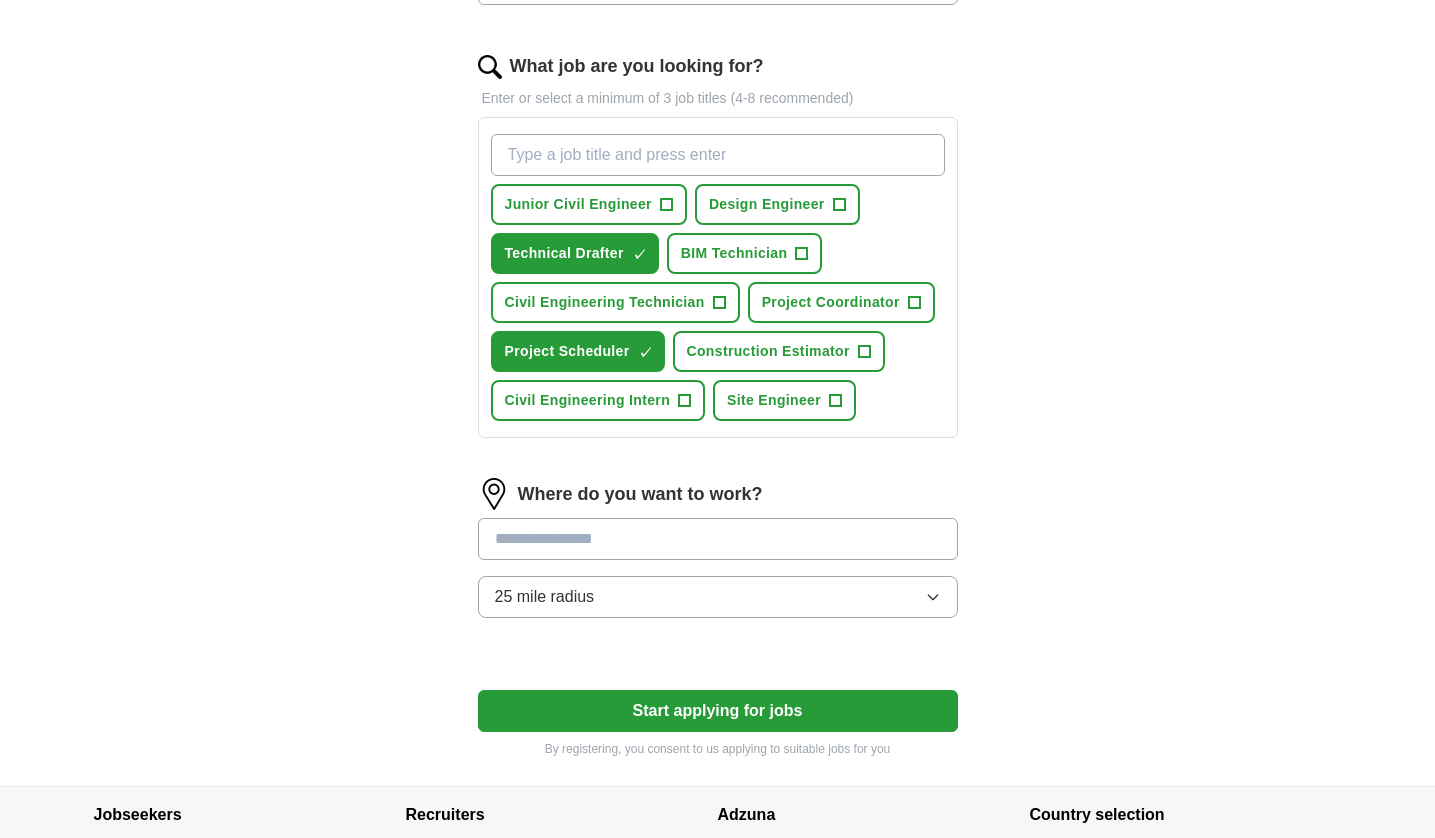 click on "What job are you looking for?" at bounding box center [718, 155] 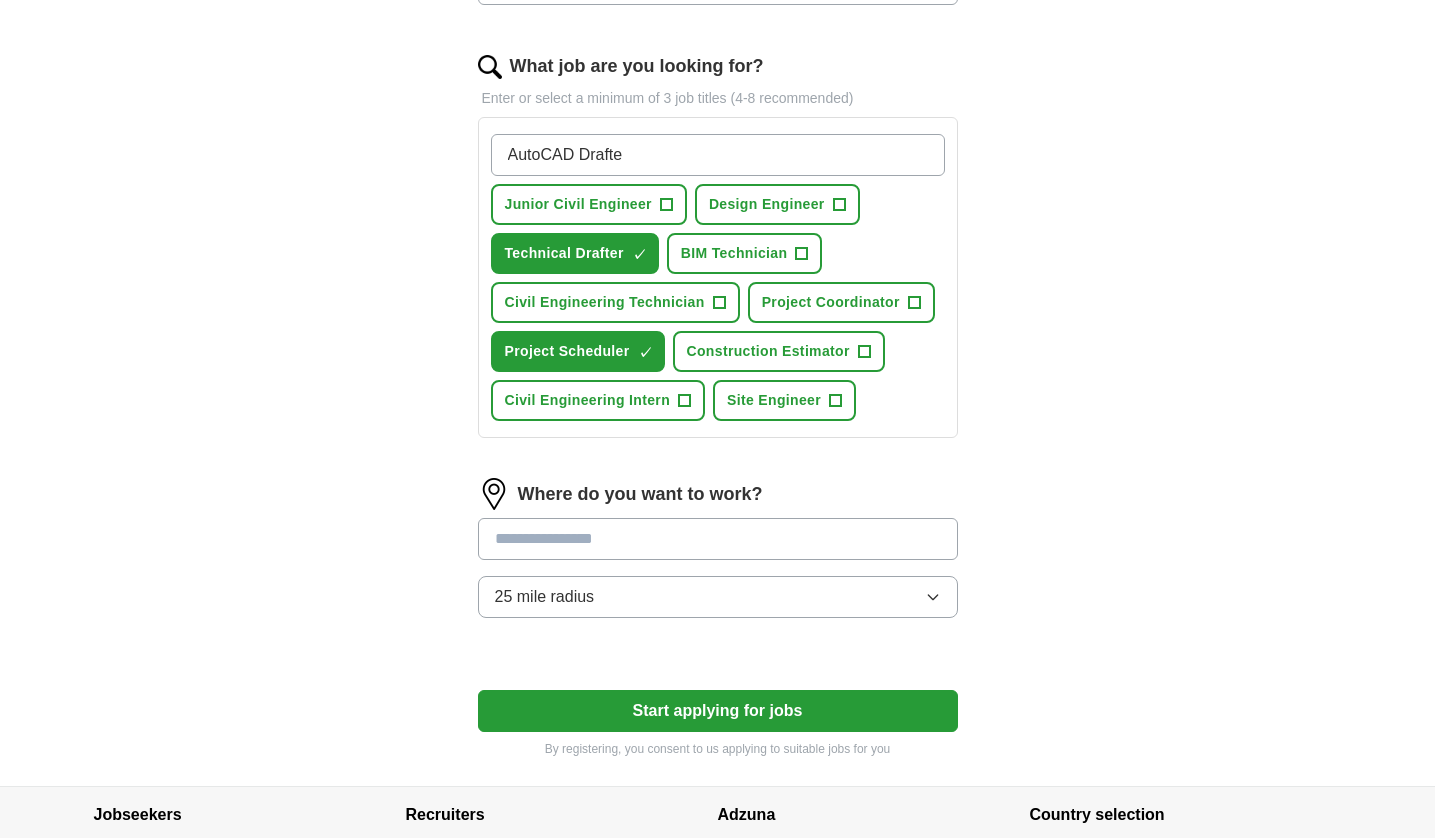 type on "AutoCAD Drafter" 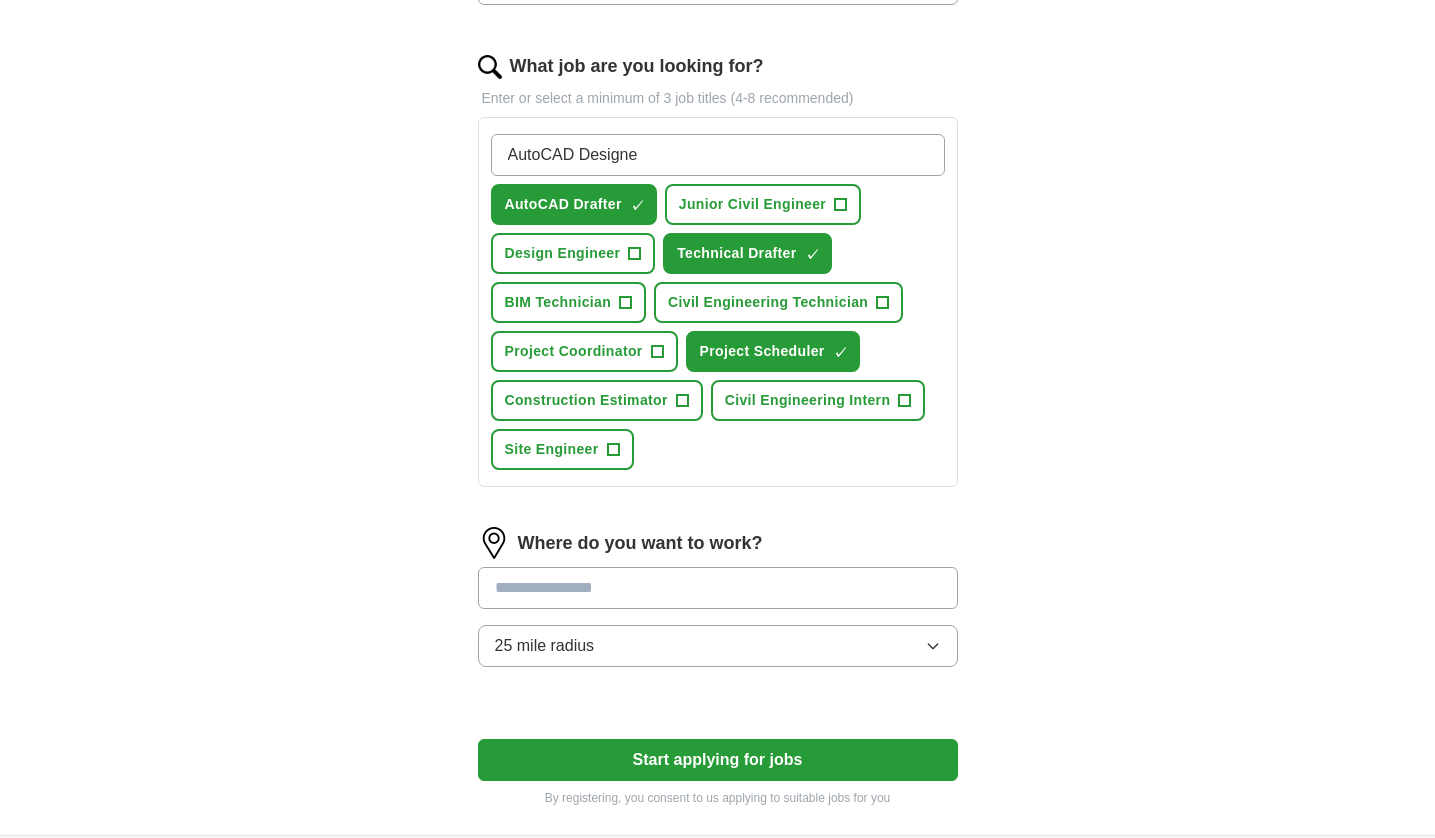 type on "AutoCAD Designer" 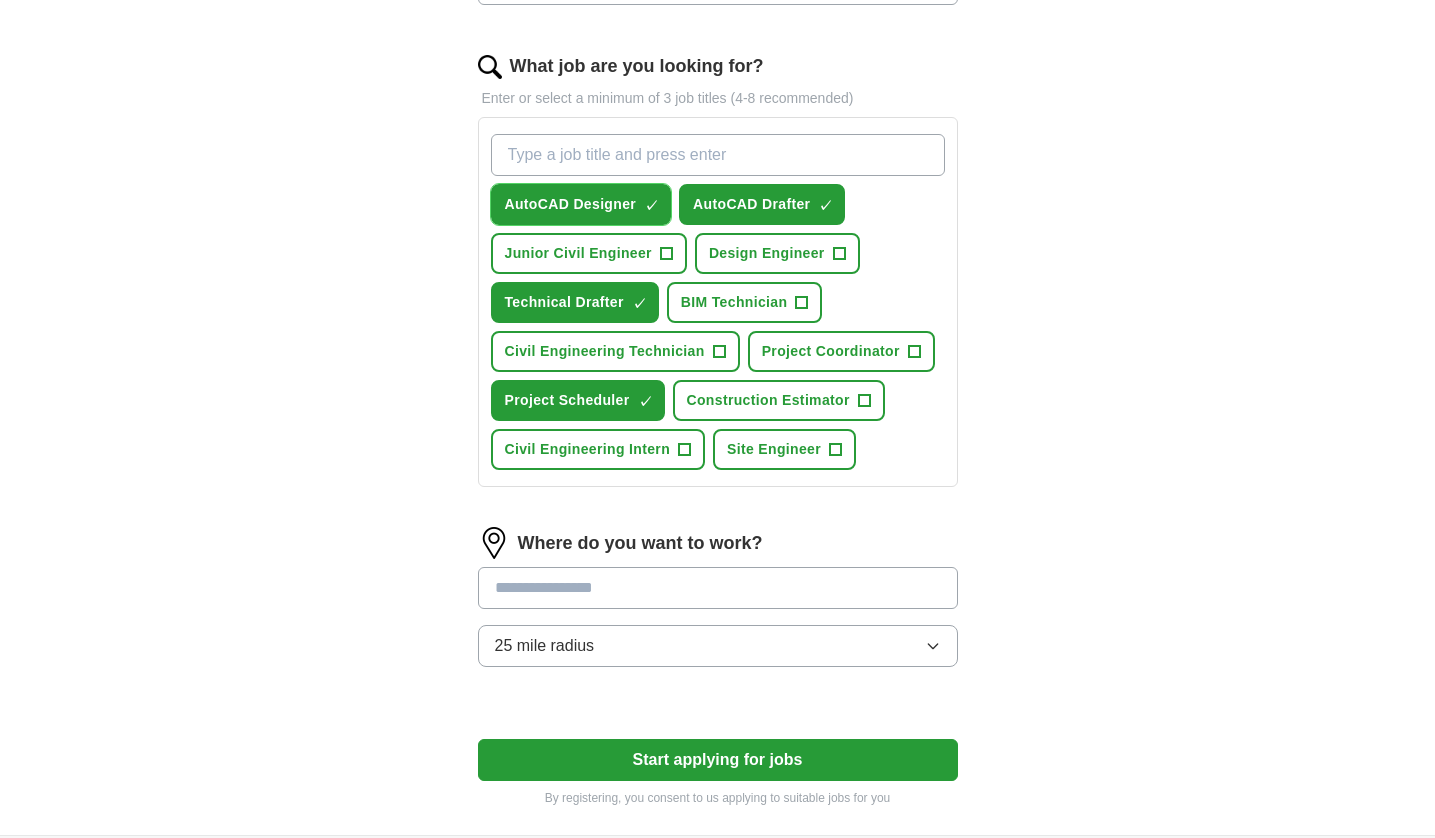 click on "AutoCAD Designer" at bounding box center (571, 204) 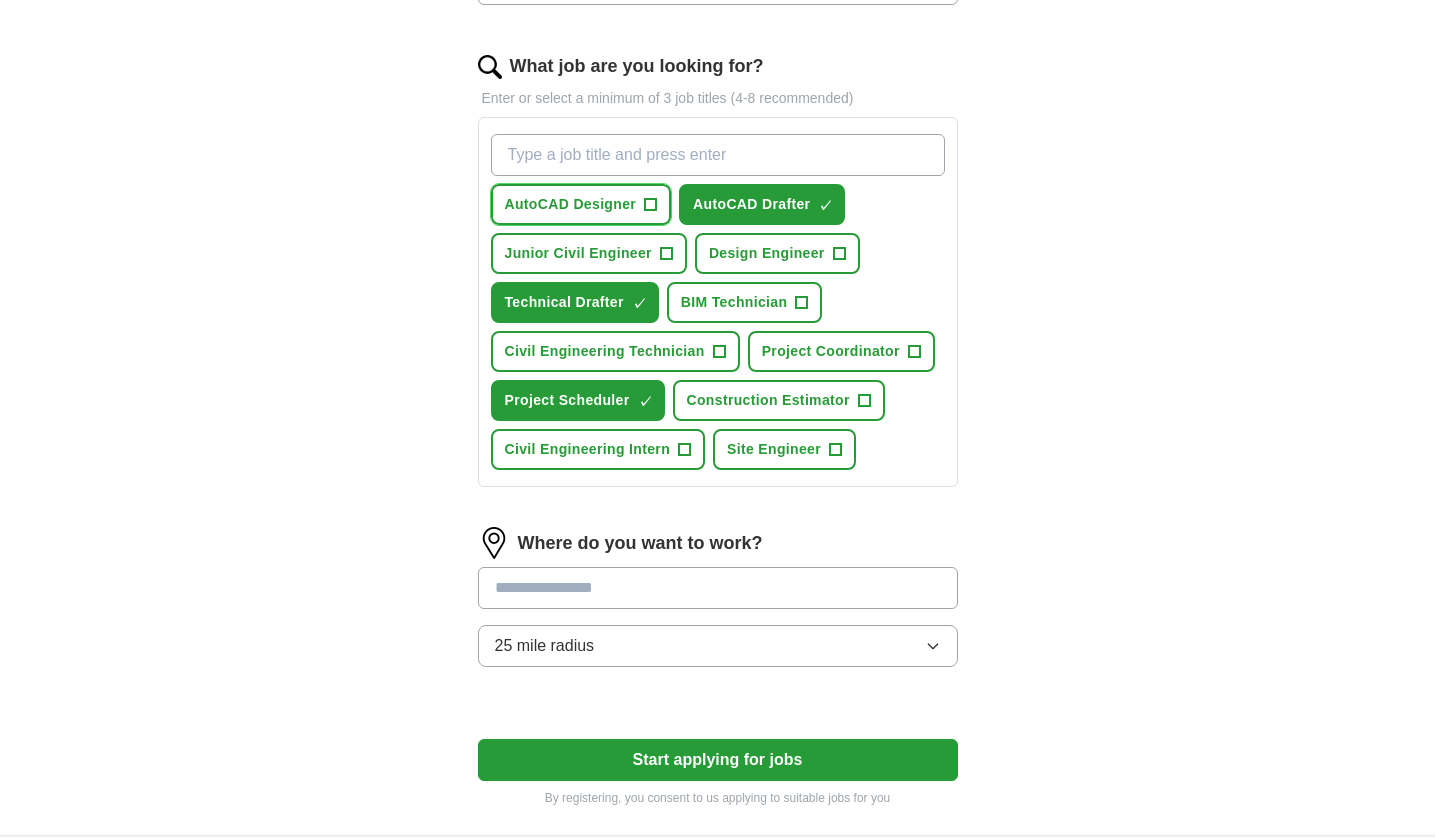 click on "AutoCAD Designer" at bounding box center [571, 204] 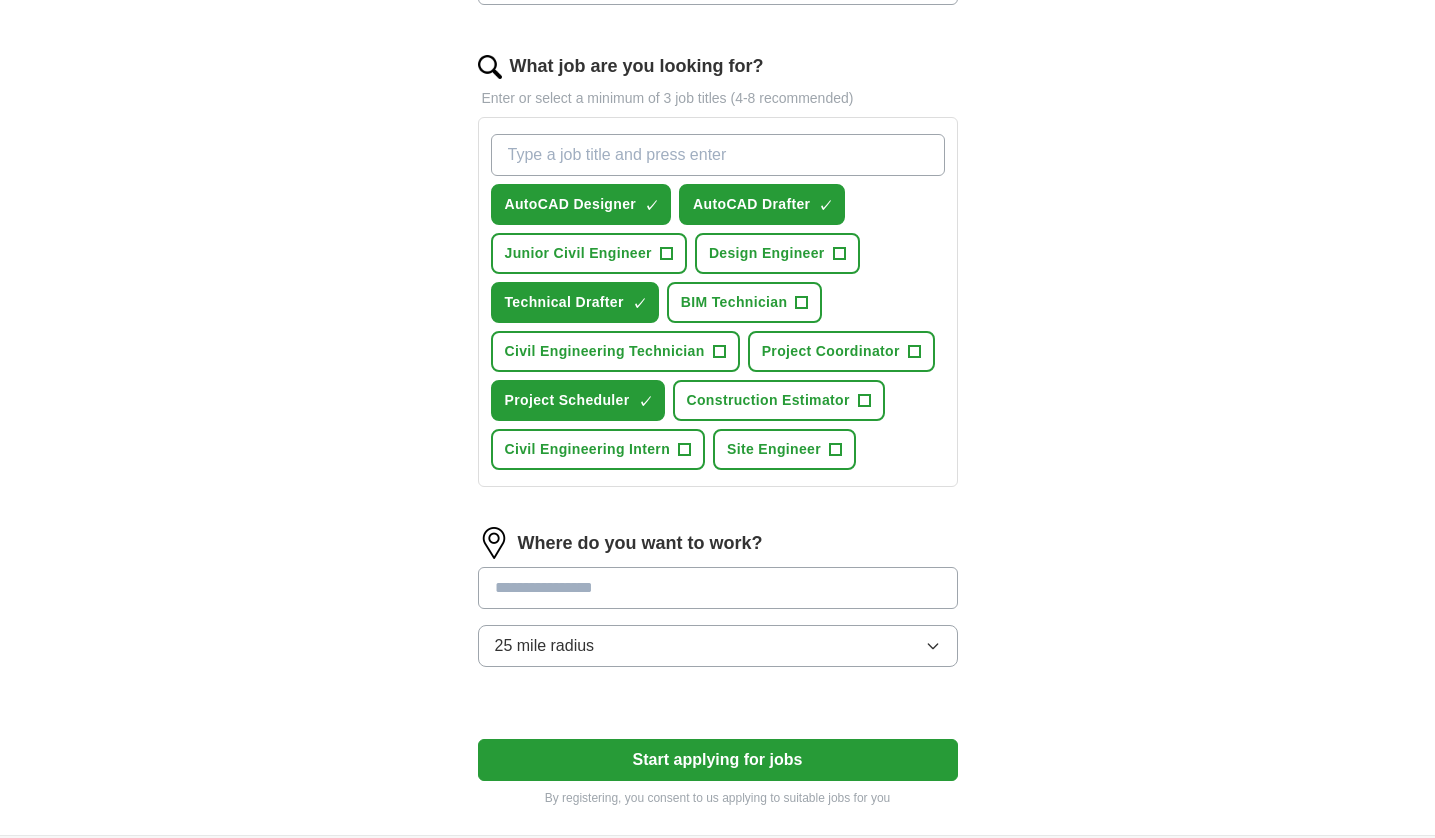 click on "What job are you looking for?" at bounding box center (718, 155) 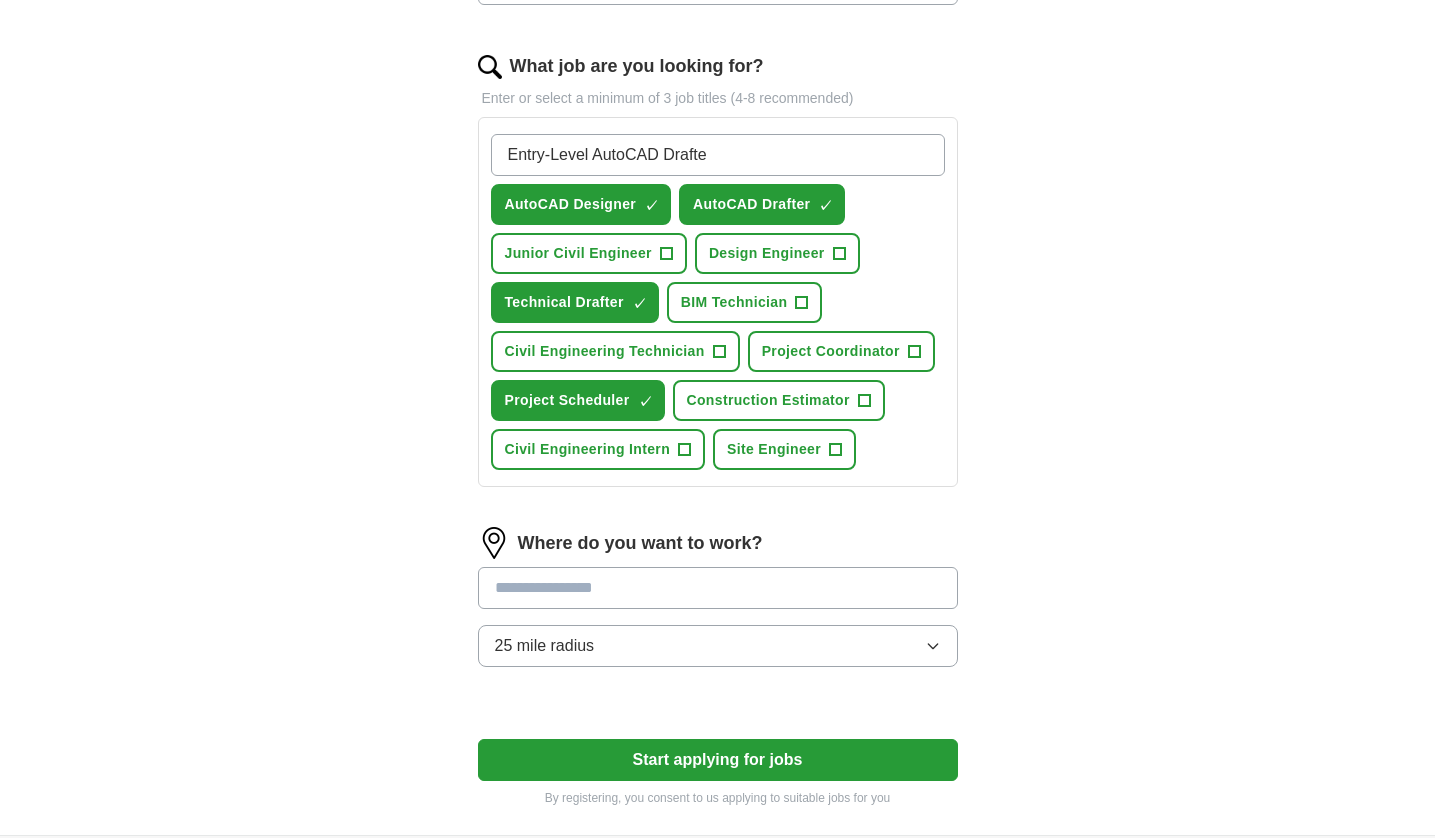 type on "Entry-Level AutoCAD Drafter" 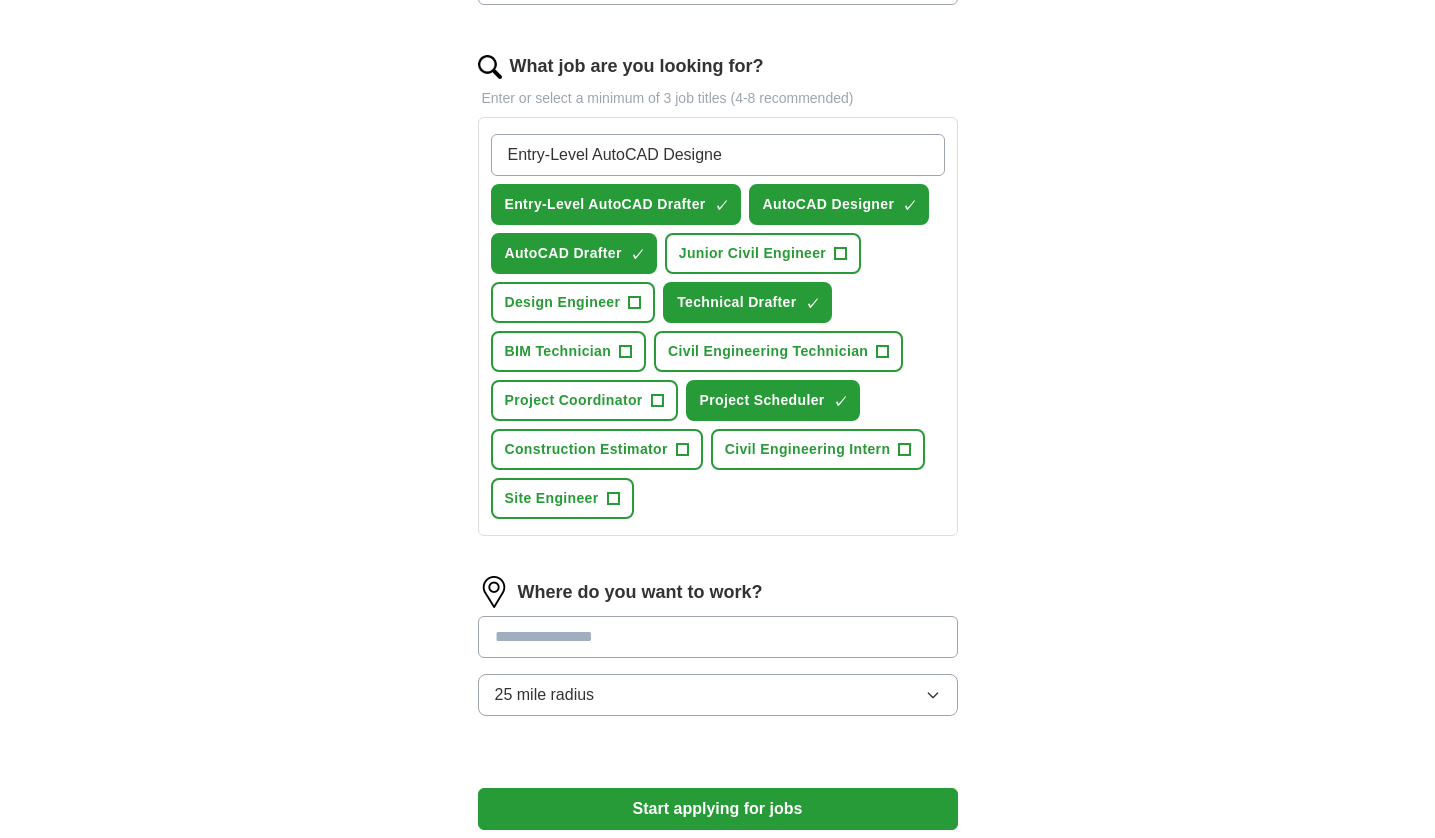 type on "Entry-Level AutoCAD Designer" 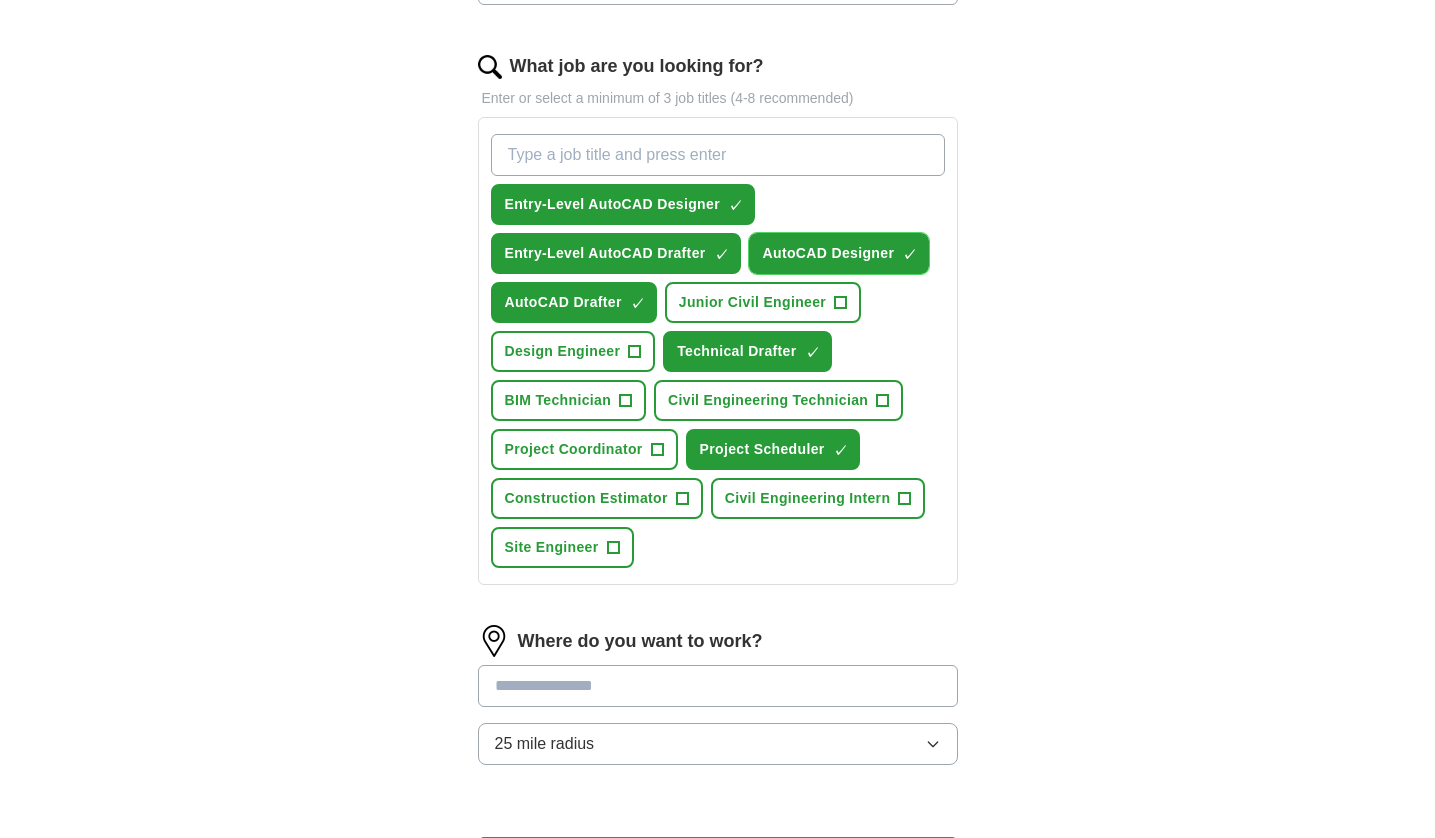 click on "AutoCAD Designer ✓ ×" at bounding box center (839, 253) 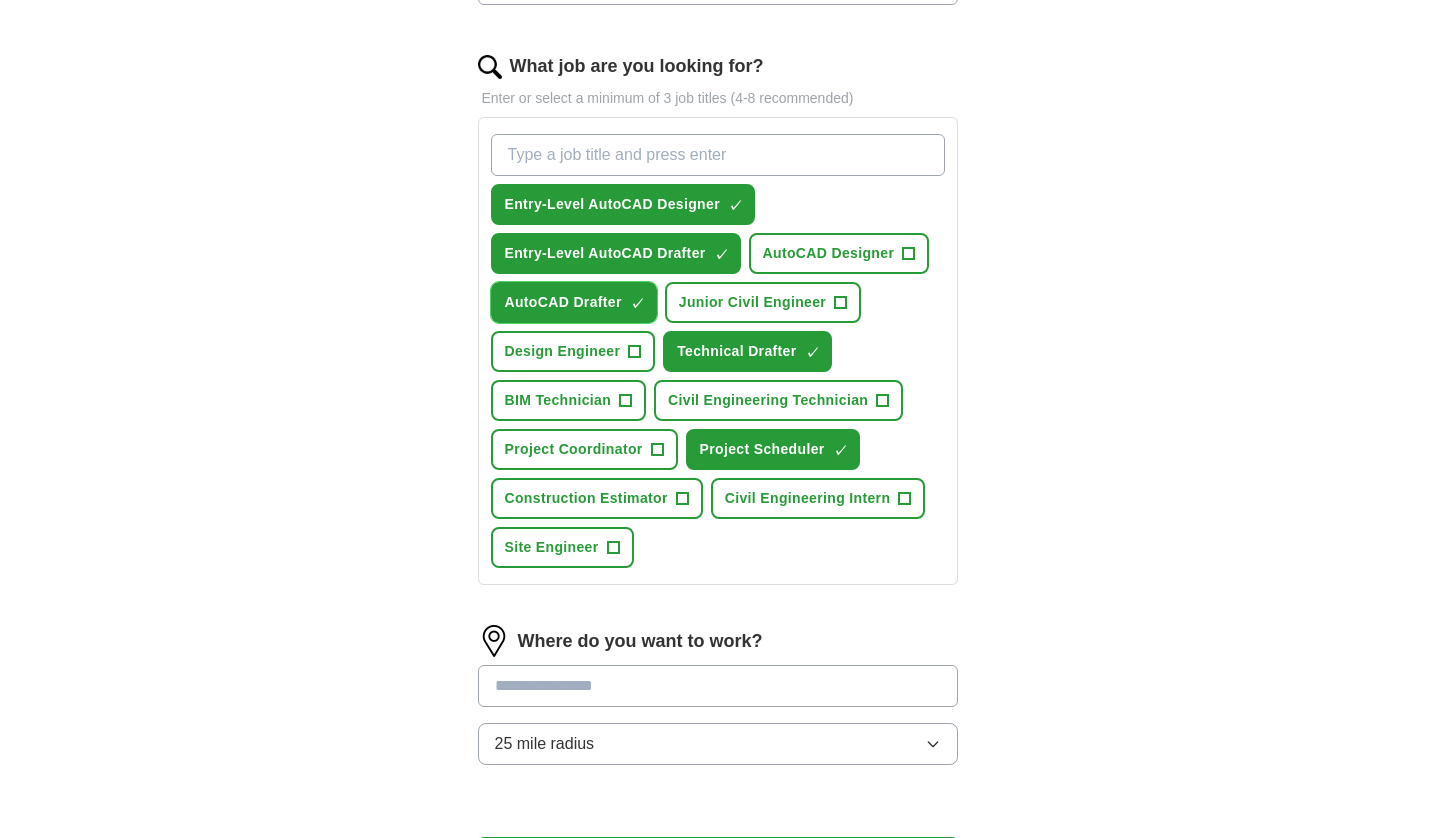 click on "AutoCAD Drafter" at bounding box center (563, 302) 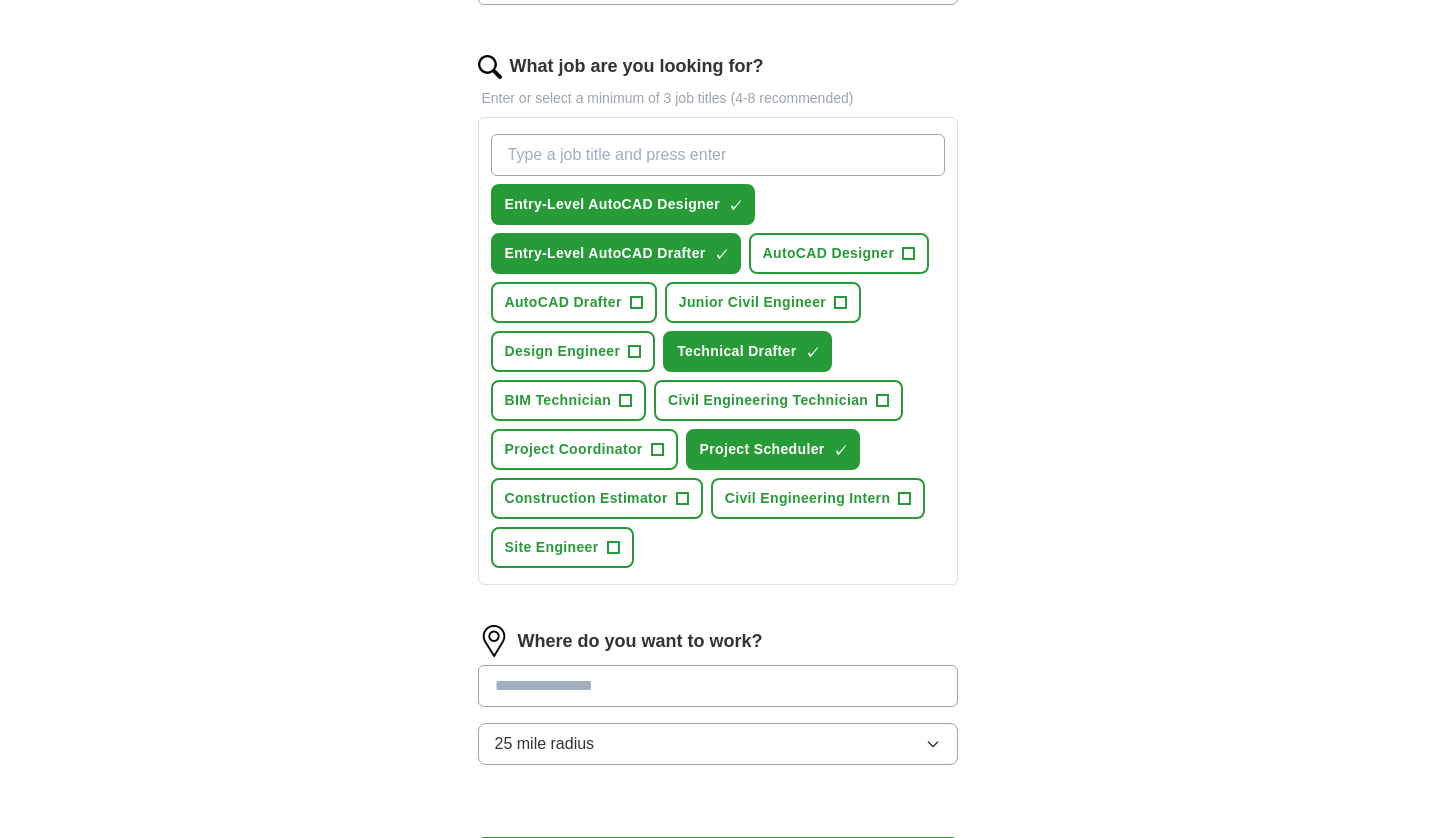 click on "What job are you looking for?" at bounding box center [718, 155] 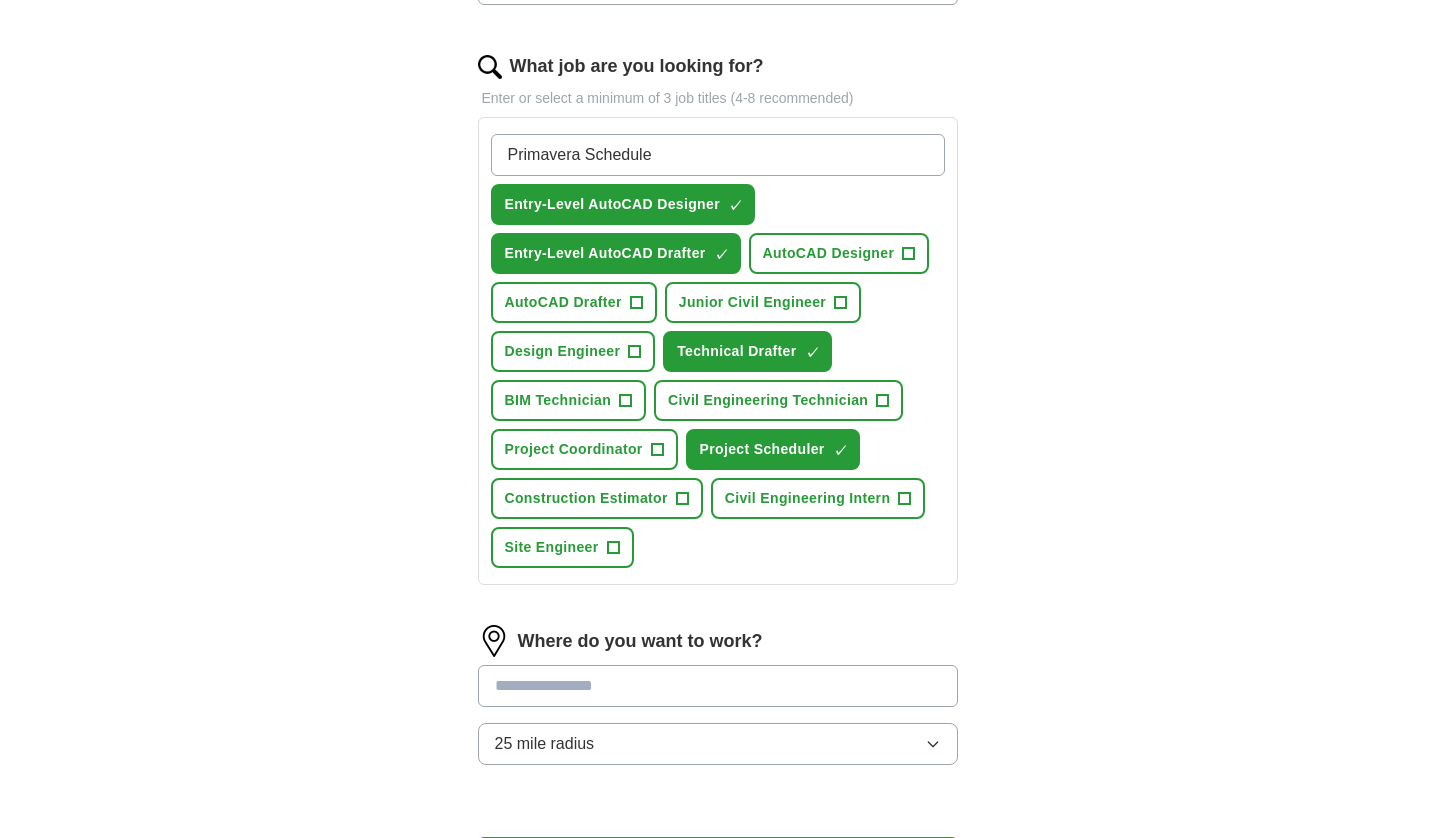 type on "Primavera Scheduler" 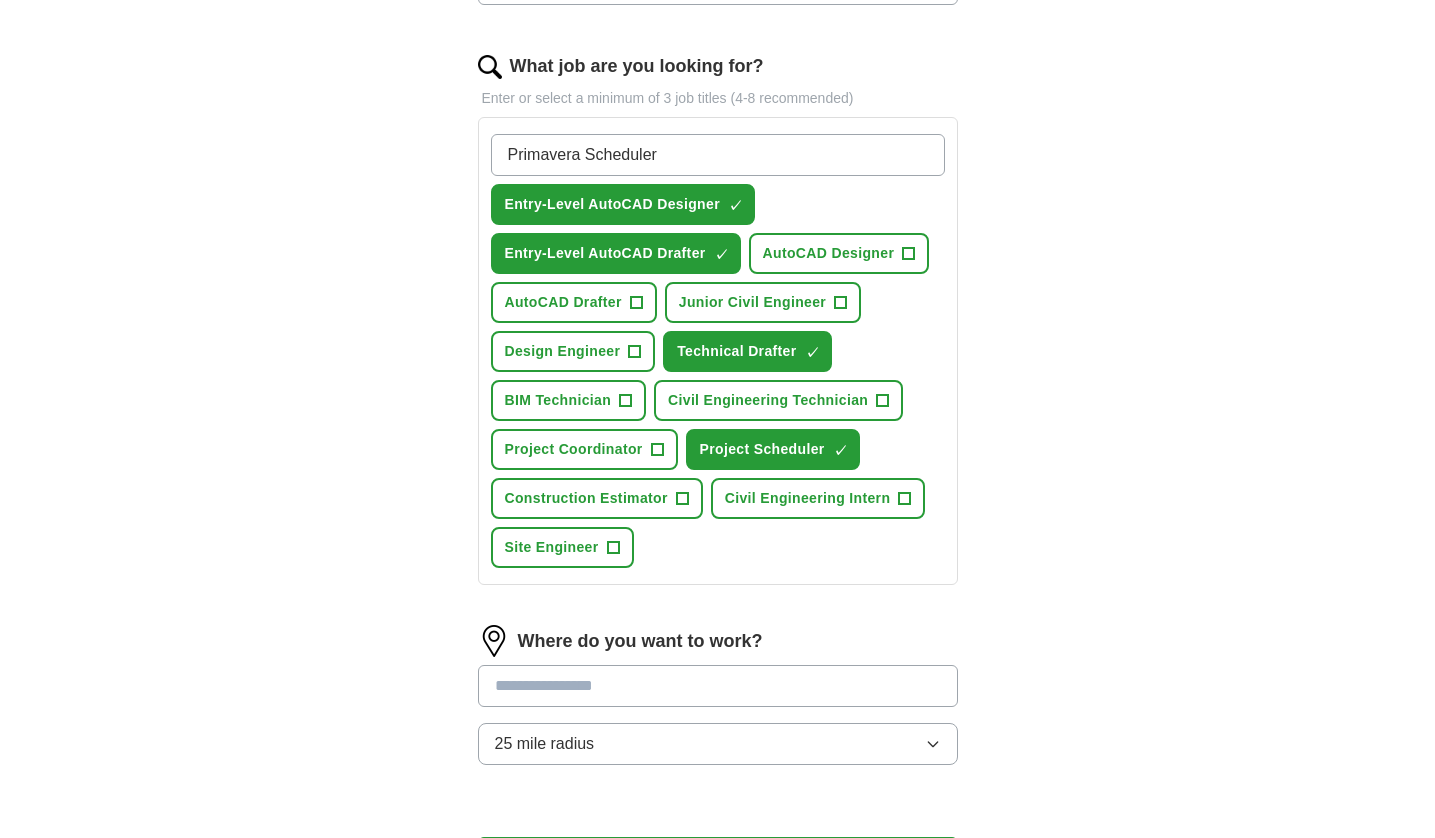 type 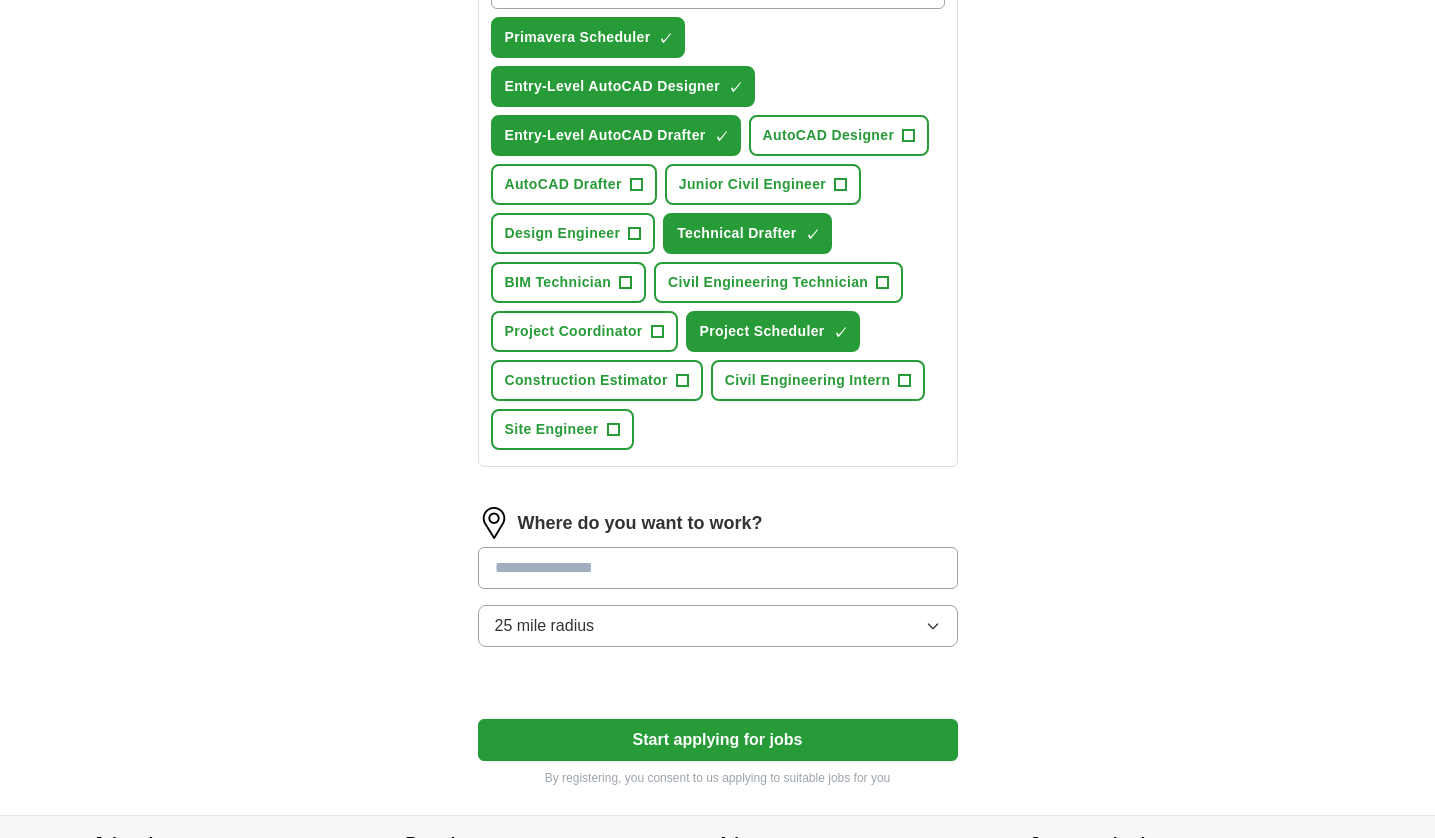 scroll, scrollTop: 819, scrollLeft: 0, axis: vertical 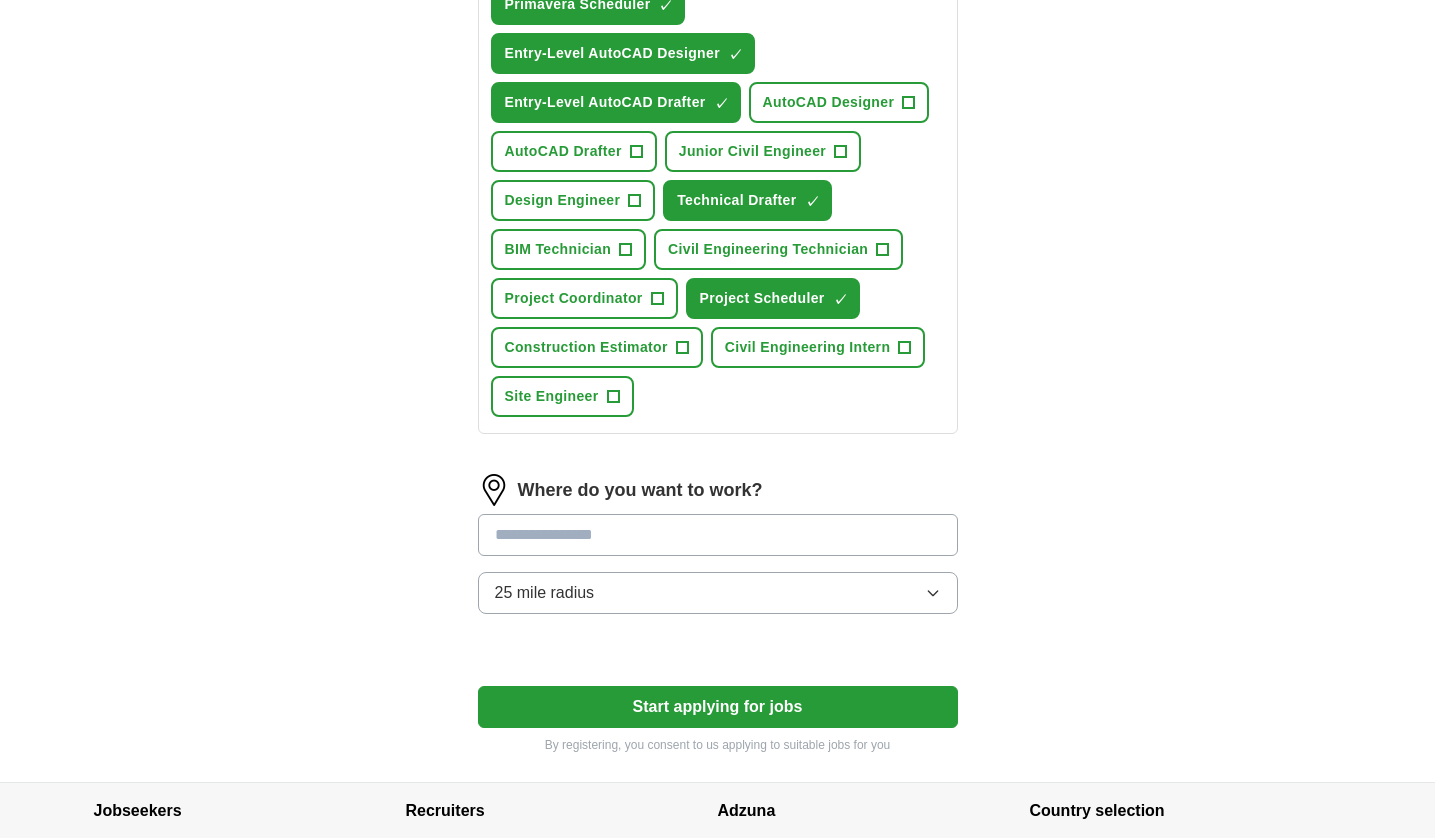click at bounding box center (718, 535) 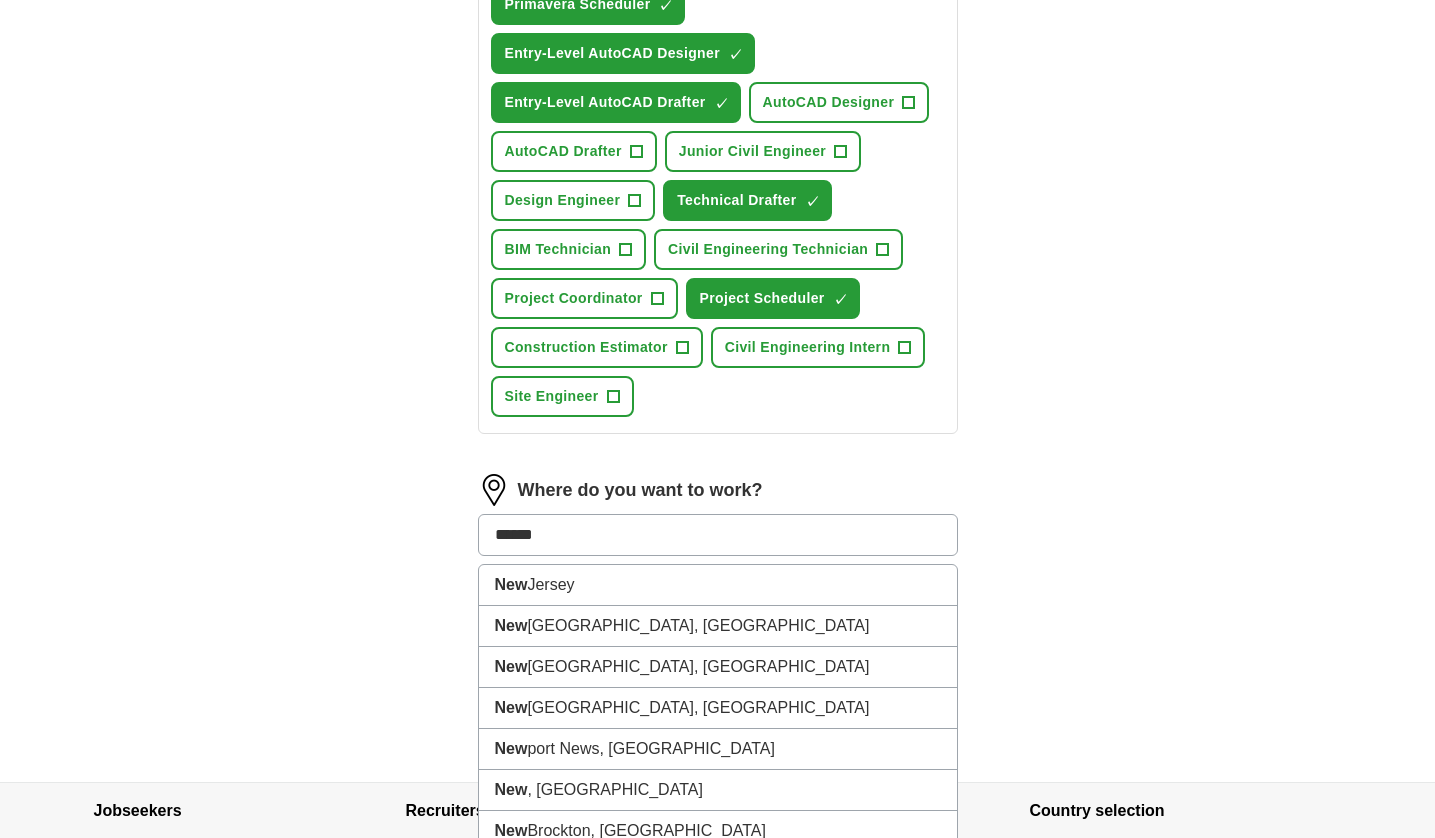 type on "*******" 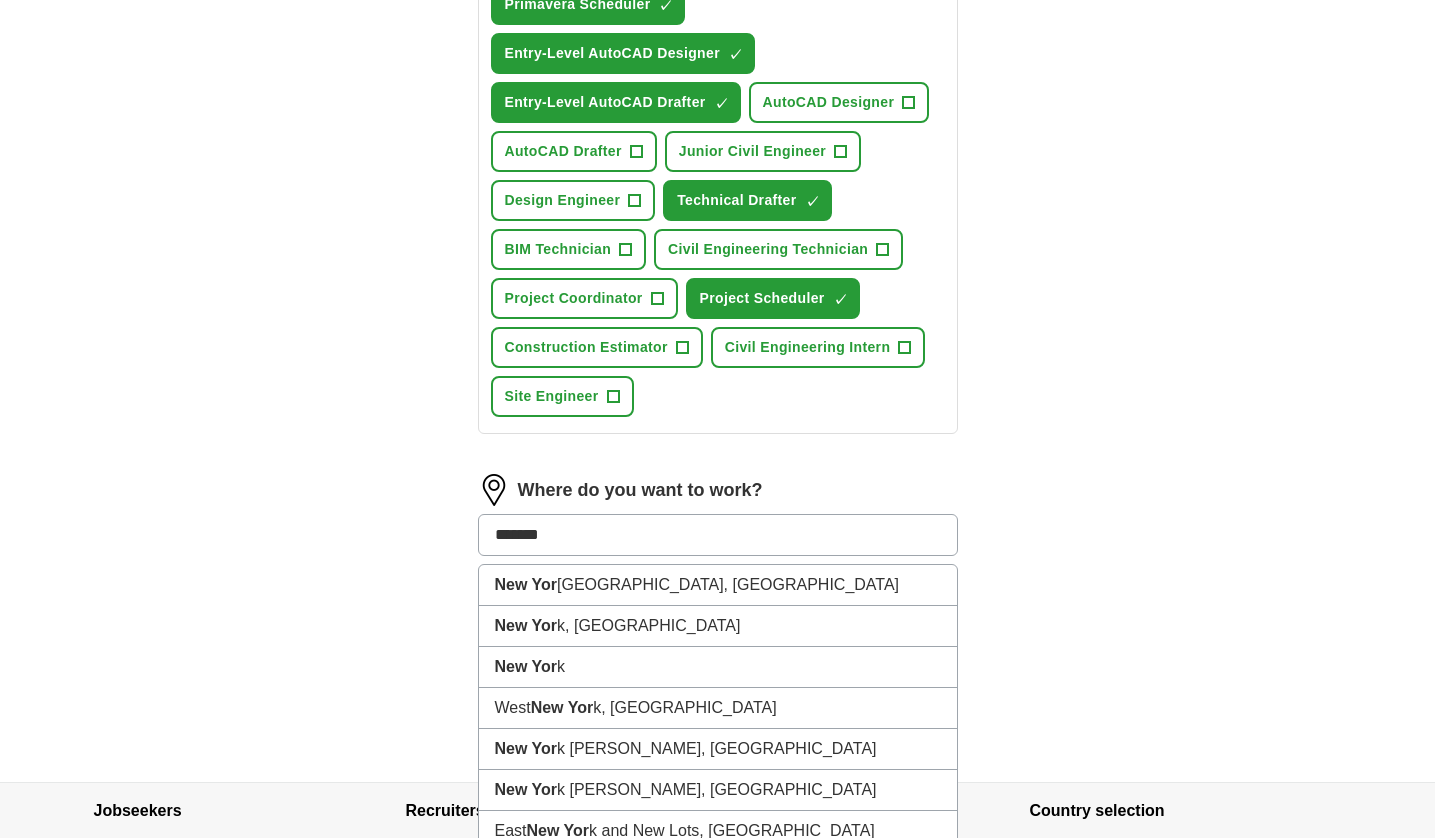 click on "[GEOGRAPHIC_DATA], [GEOGRAPHIC_DATA]" at bounding box center (718, 585) 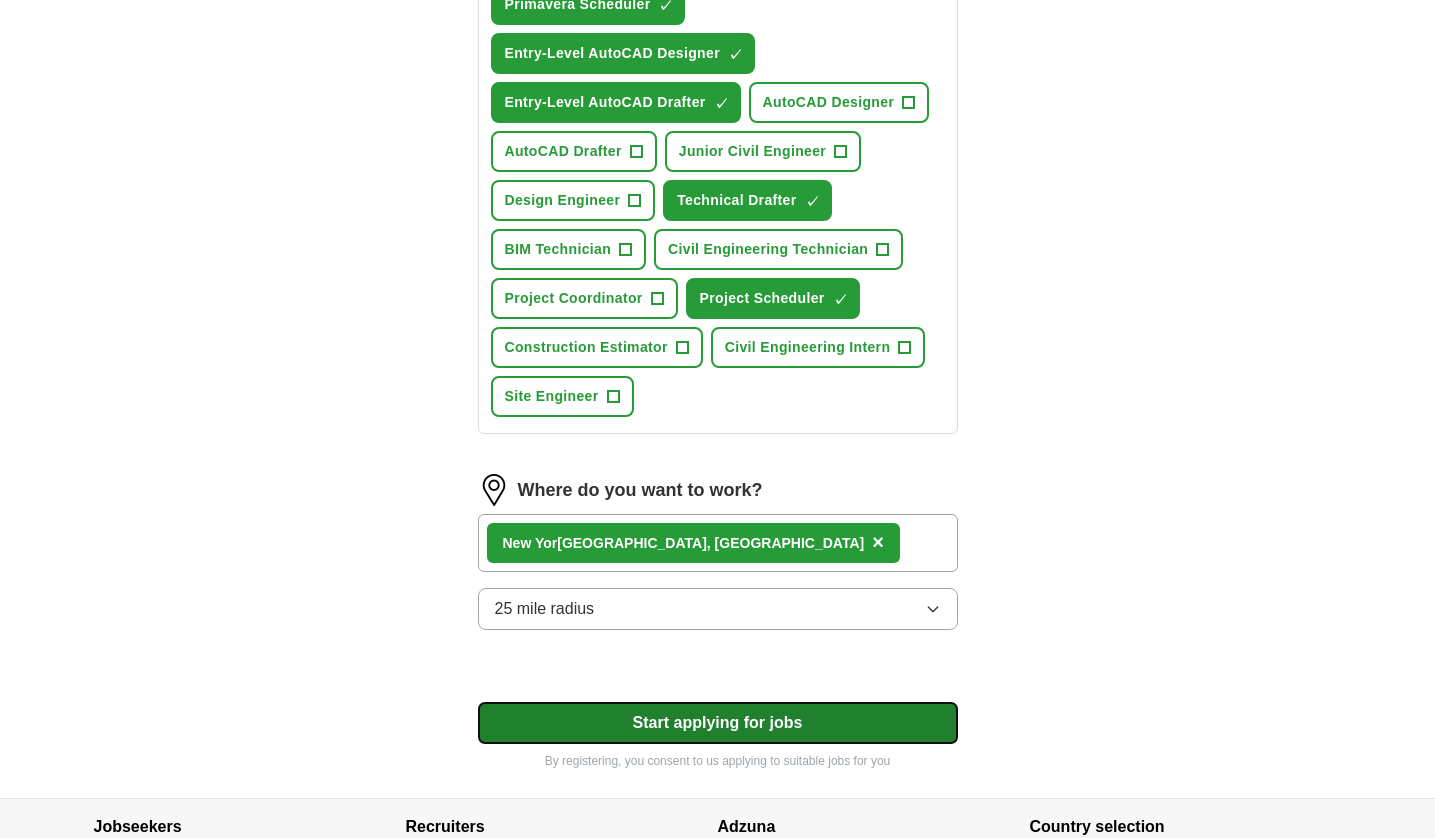 click on "Start applying for jobs" at bounding box center [718, 723] 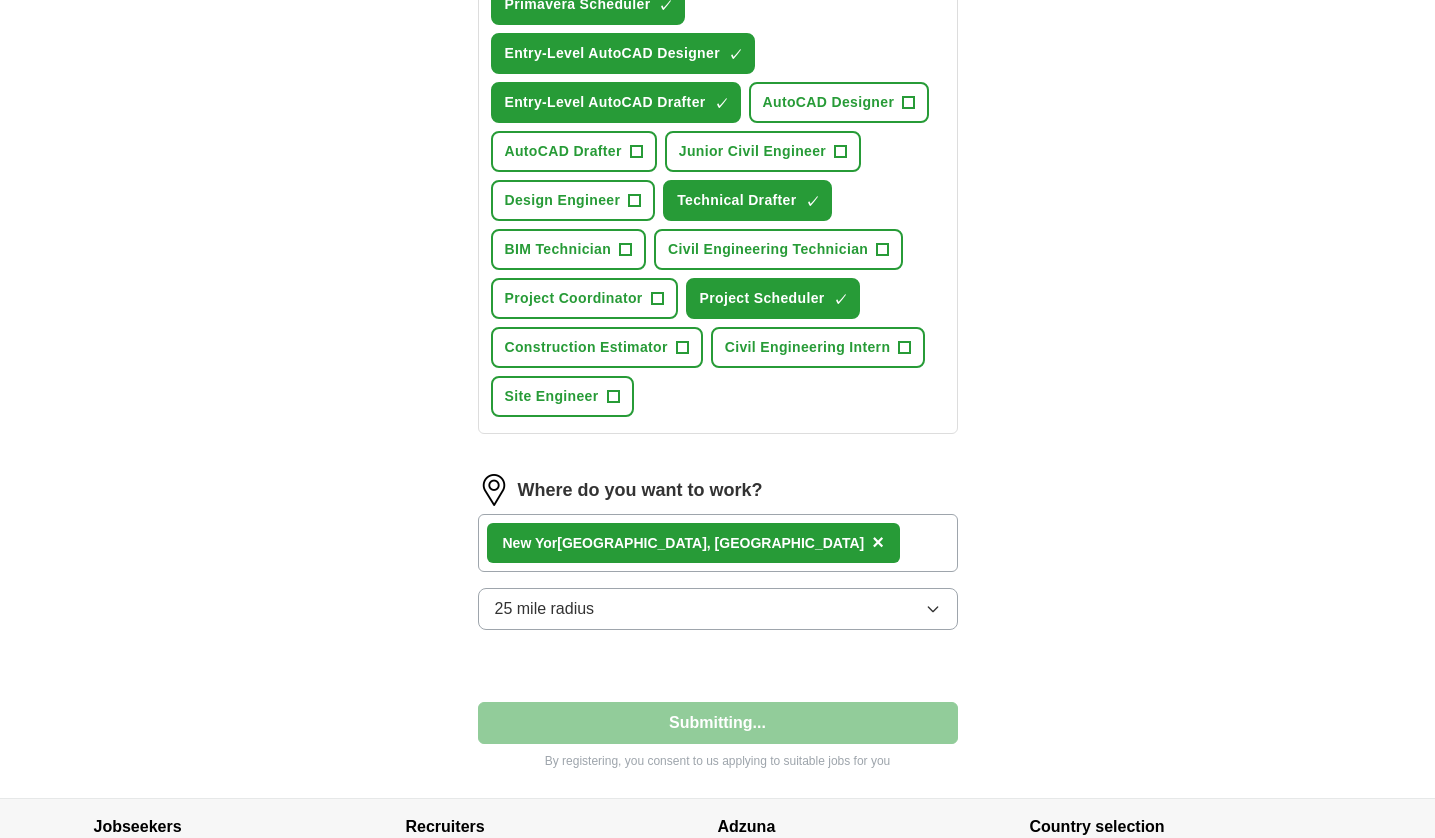 select on "**" 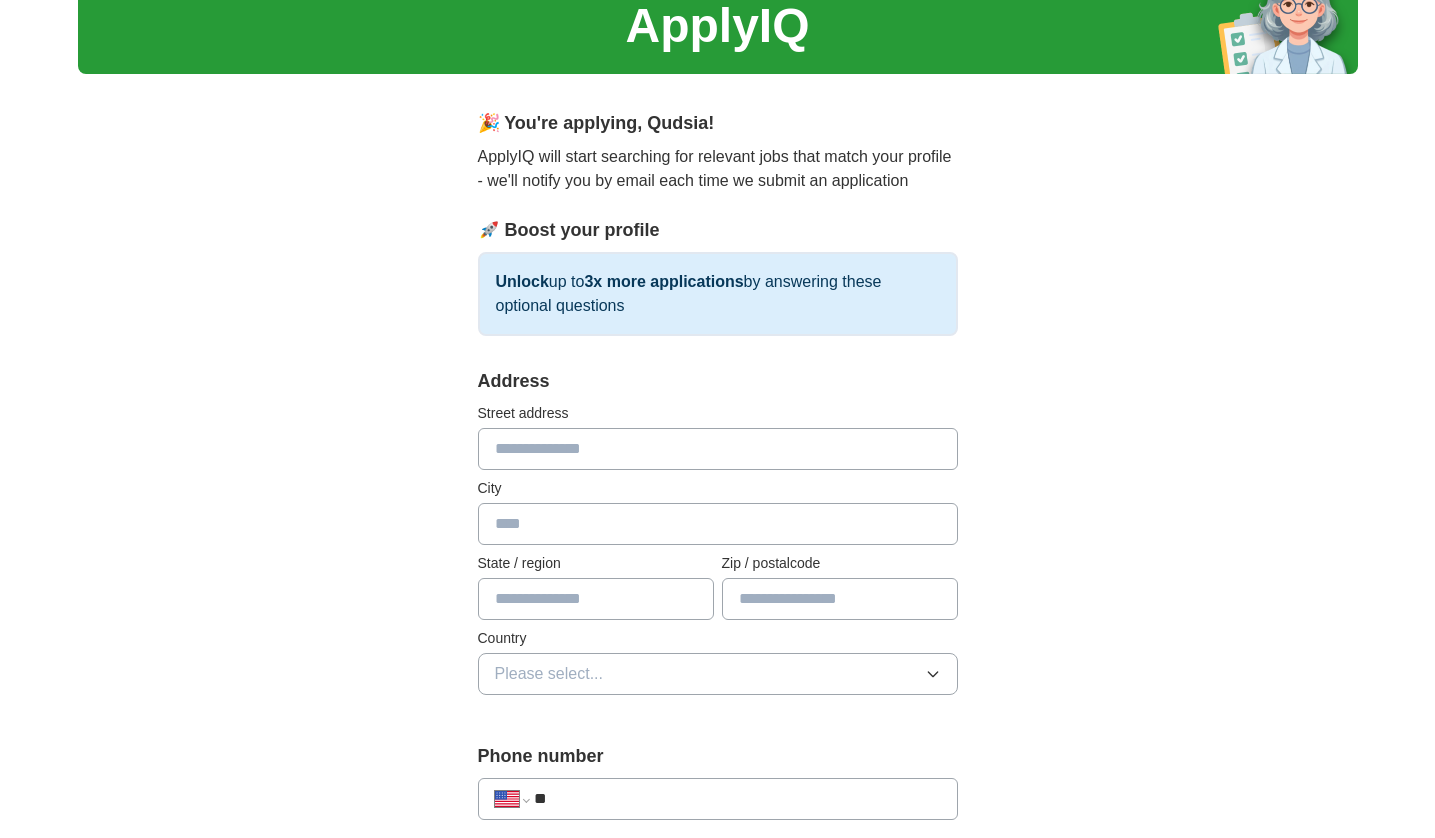 scroll, scrollTop: 400, scrollLeft: 0, axis: vertical 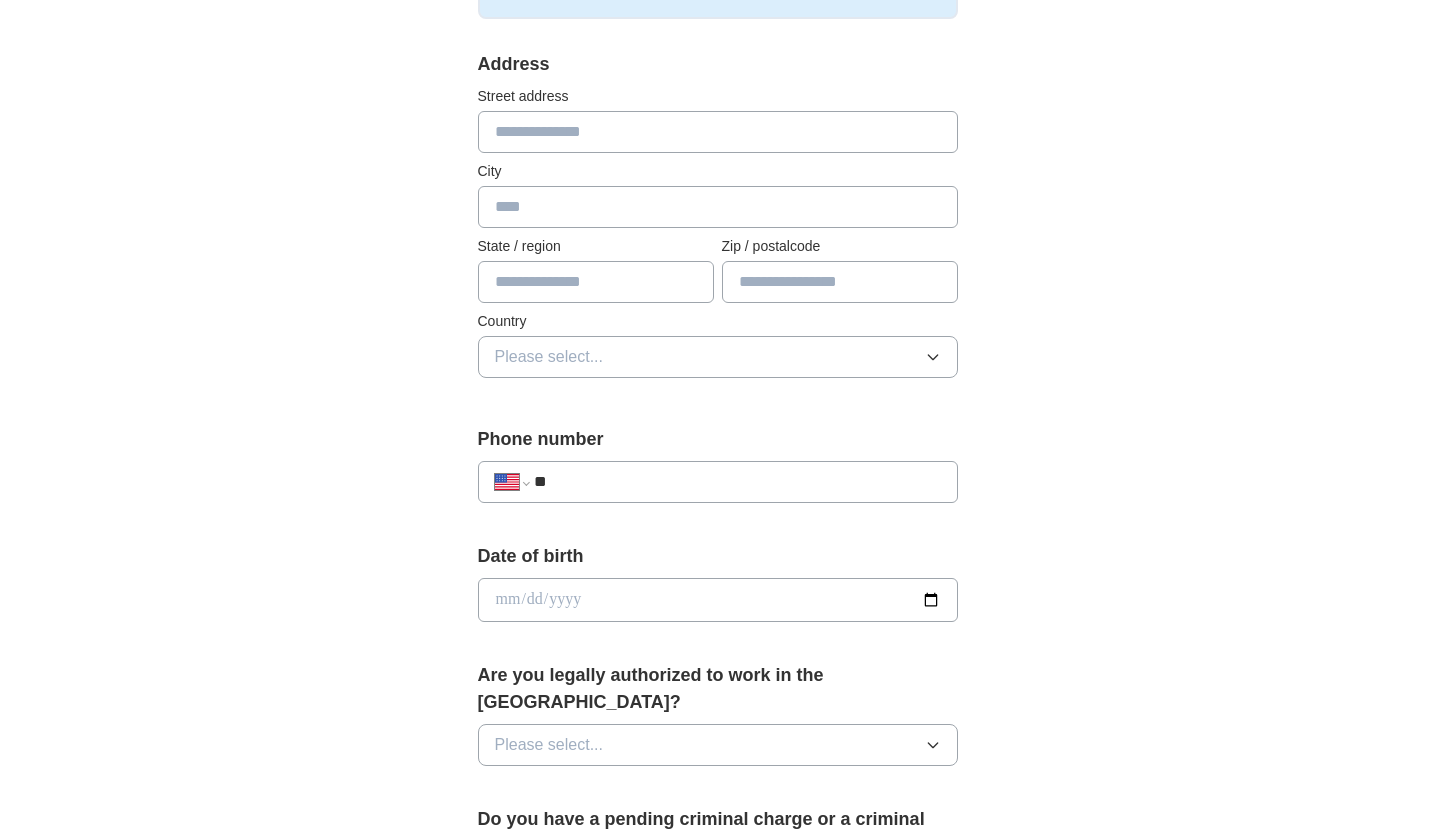 click at bounding box center (718, 132) 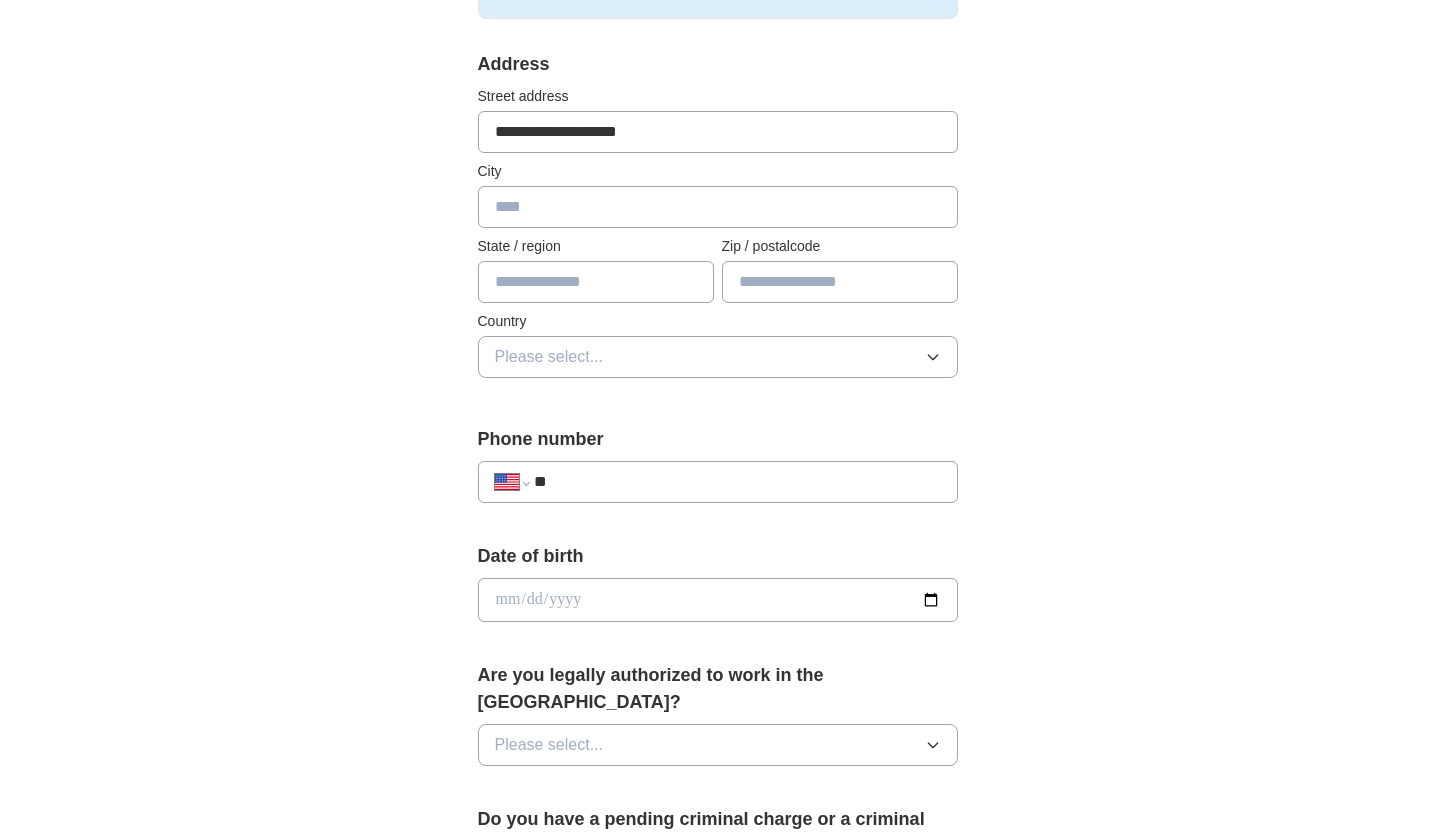 type on "**********" 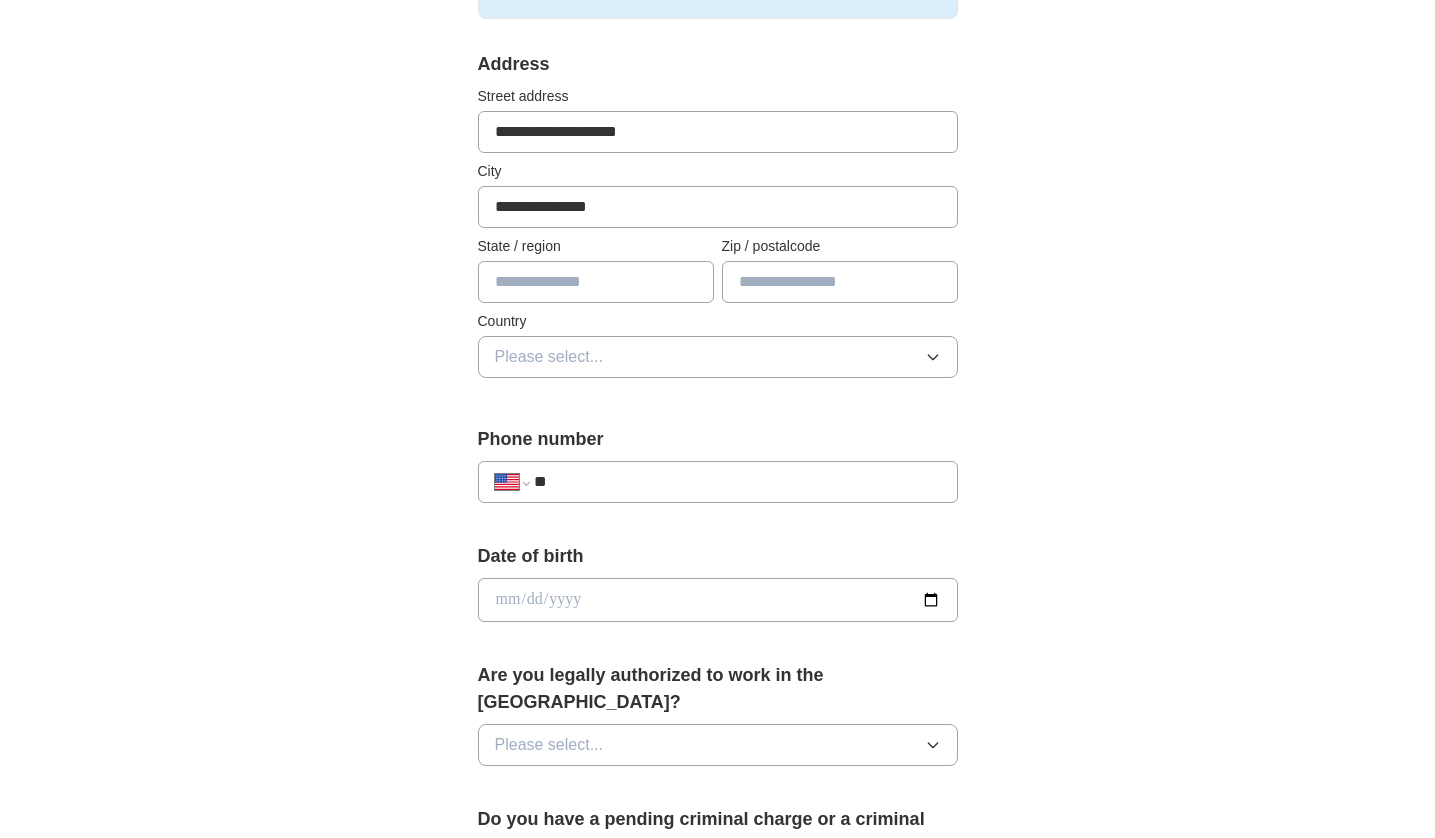 type on "**********" 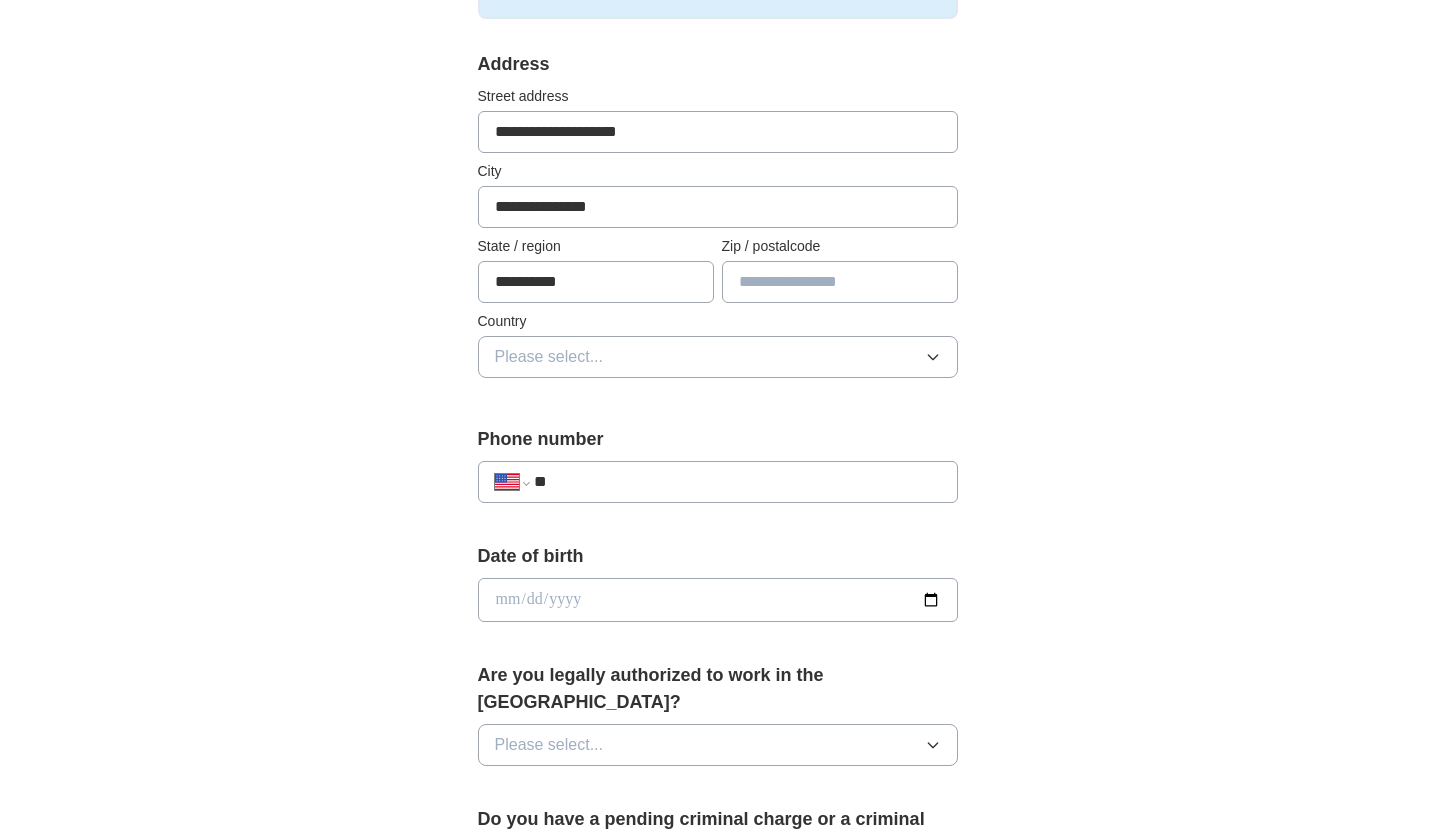 type on "*****" 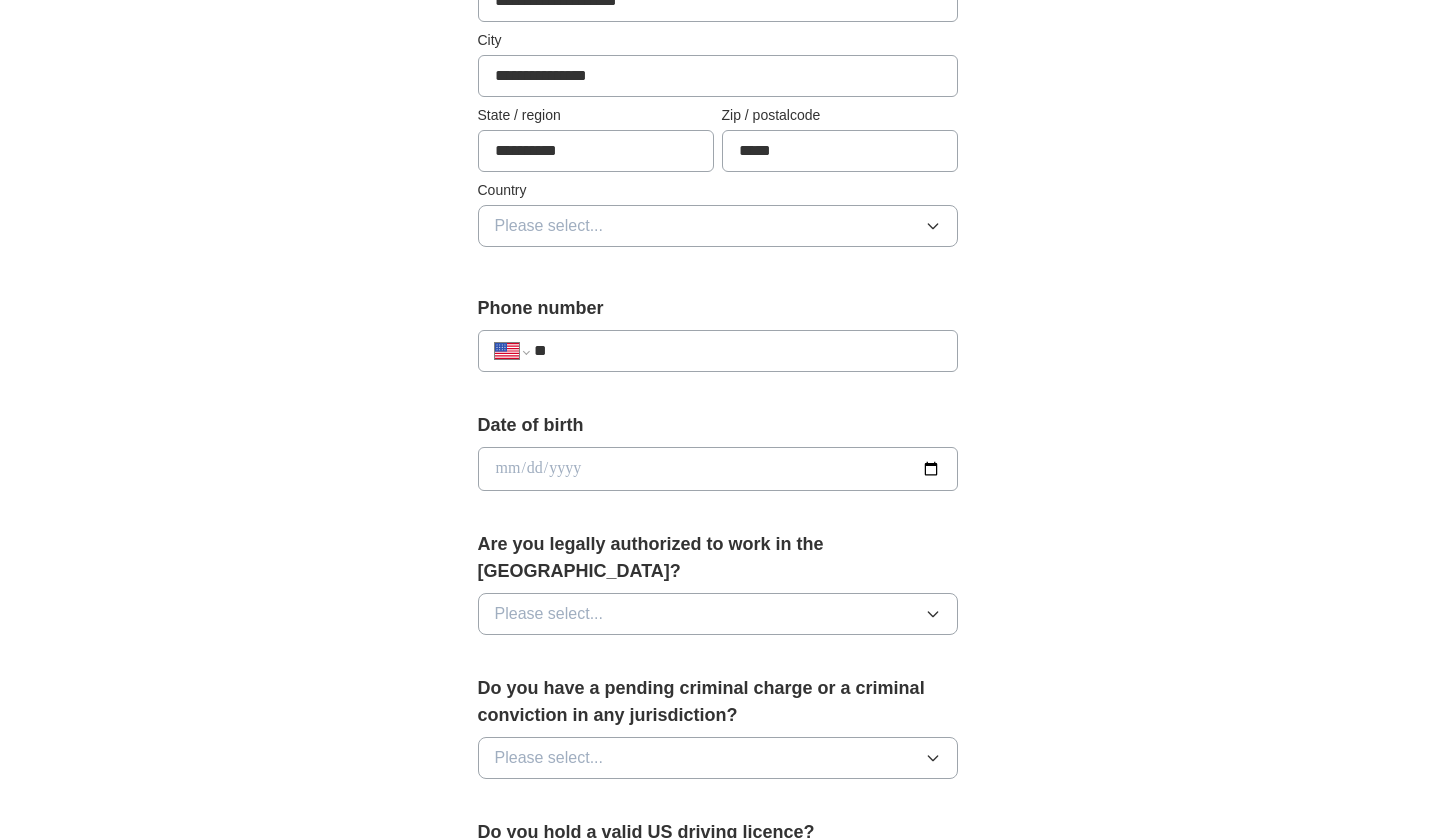 scroll, scrollTop: 600, scrollLeft: 0, axis: vertical 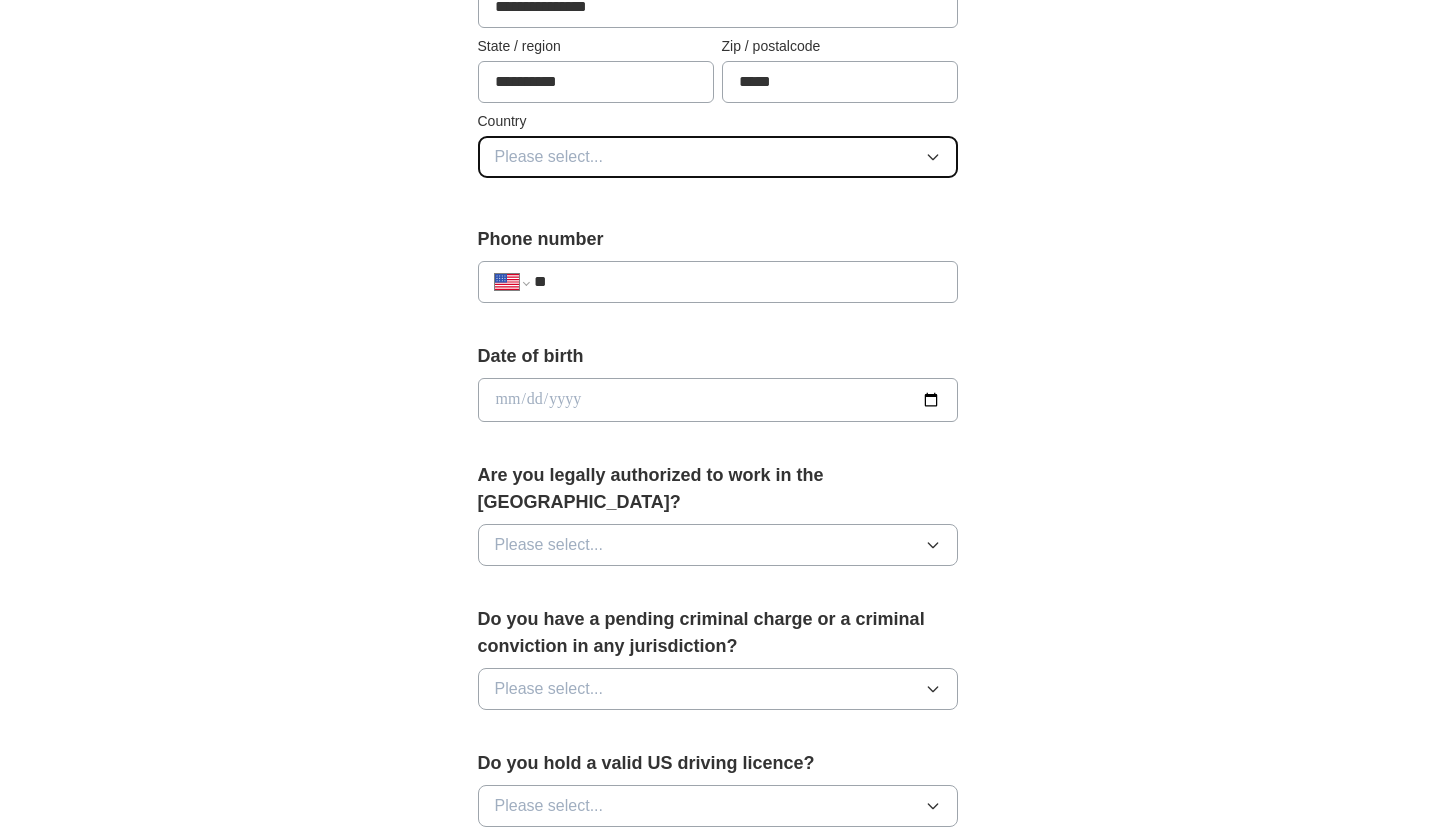 click on "Please select..." at bounding box center [718, 157] 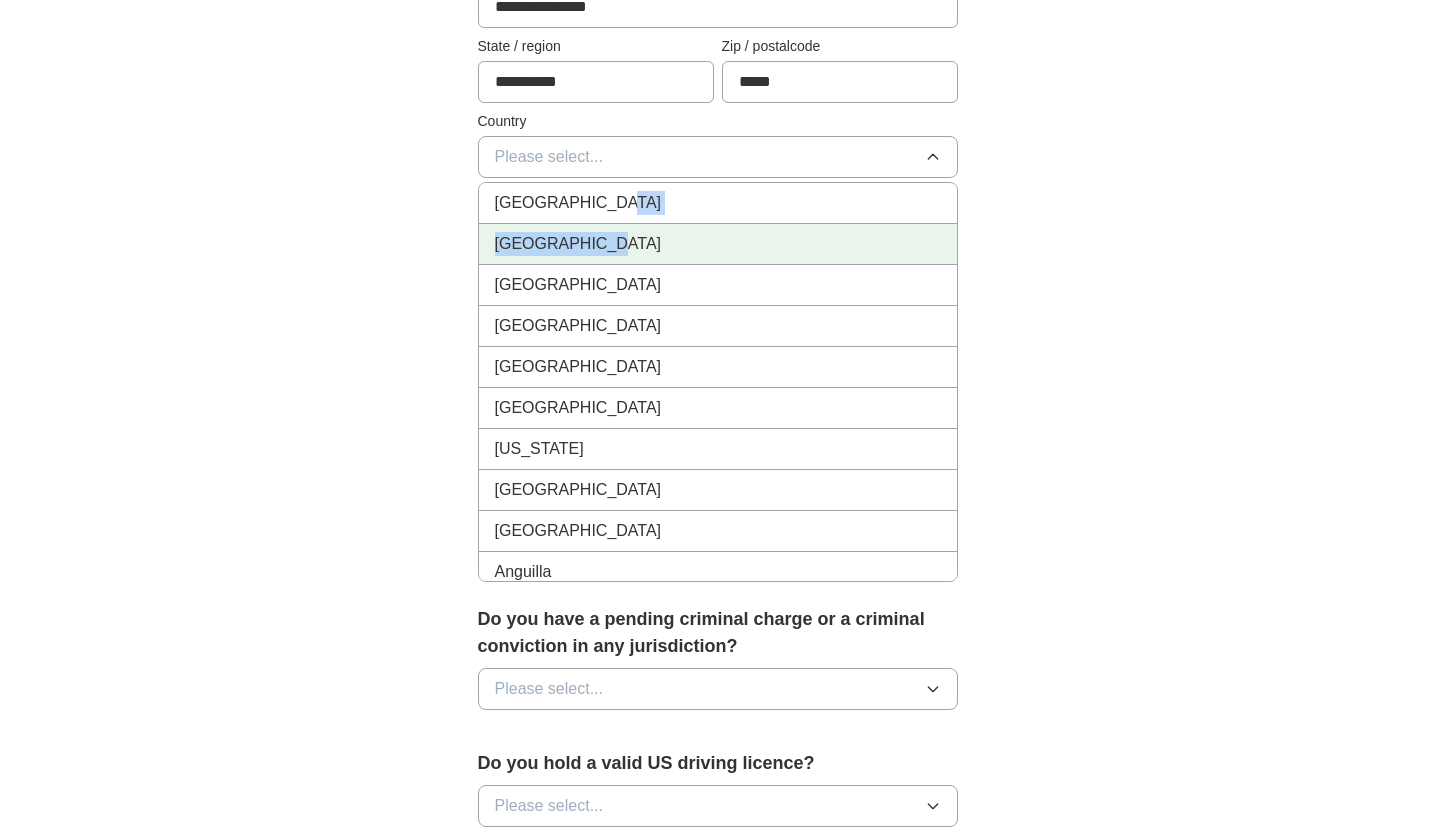 drag, startPoint x: 707, startPoint y: 207, endPoint x: 694, endPoint y: 231, distance: 27.294687 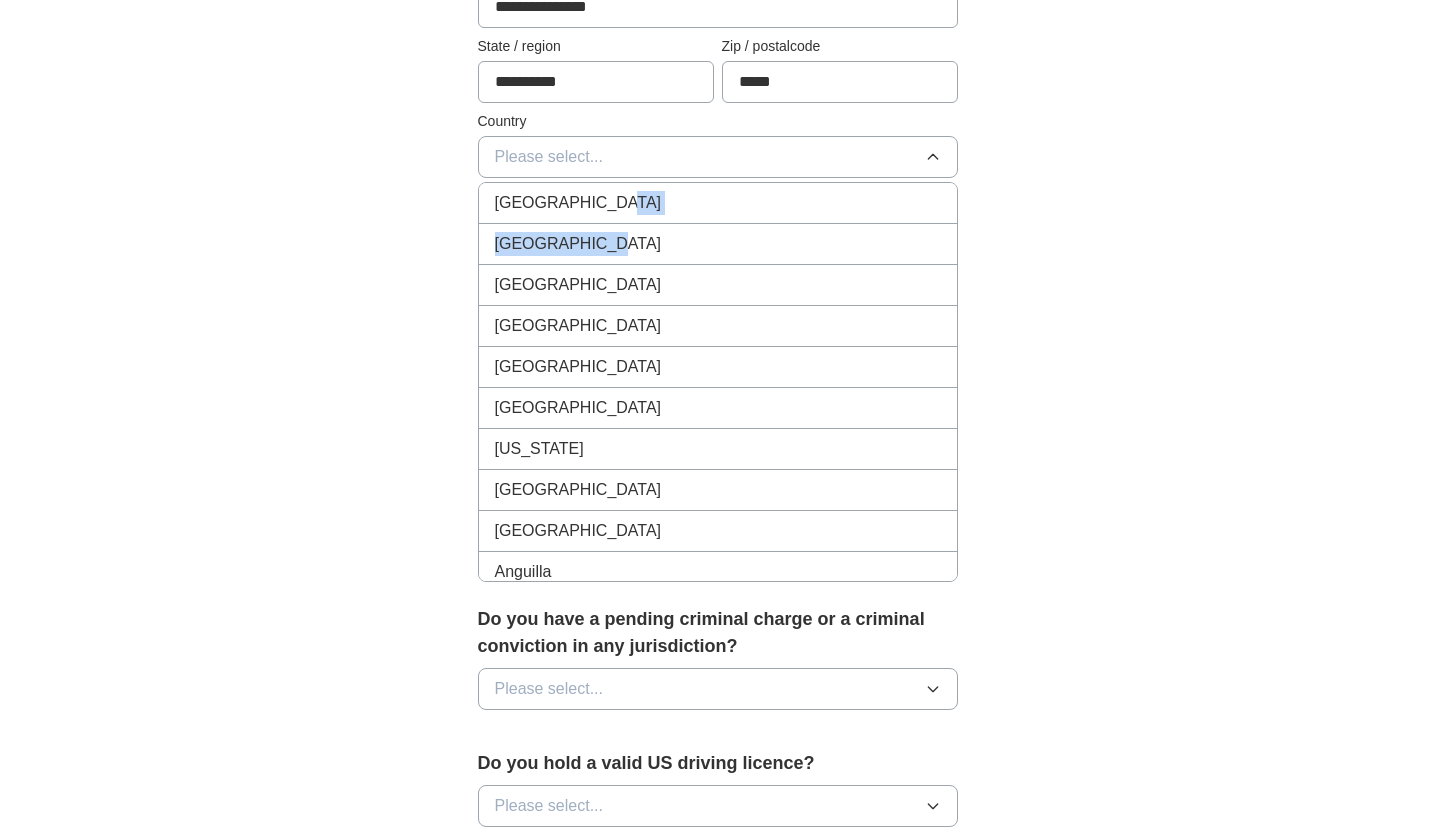 click on "[GEOGRAPHIC_DATA]" at bounding box center [718, 244] 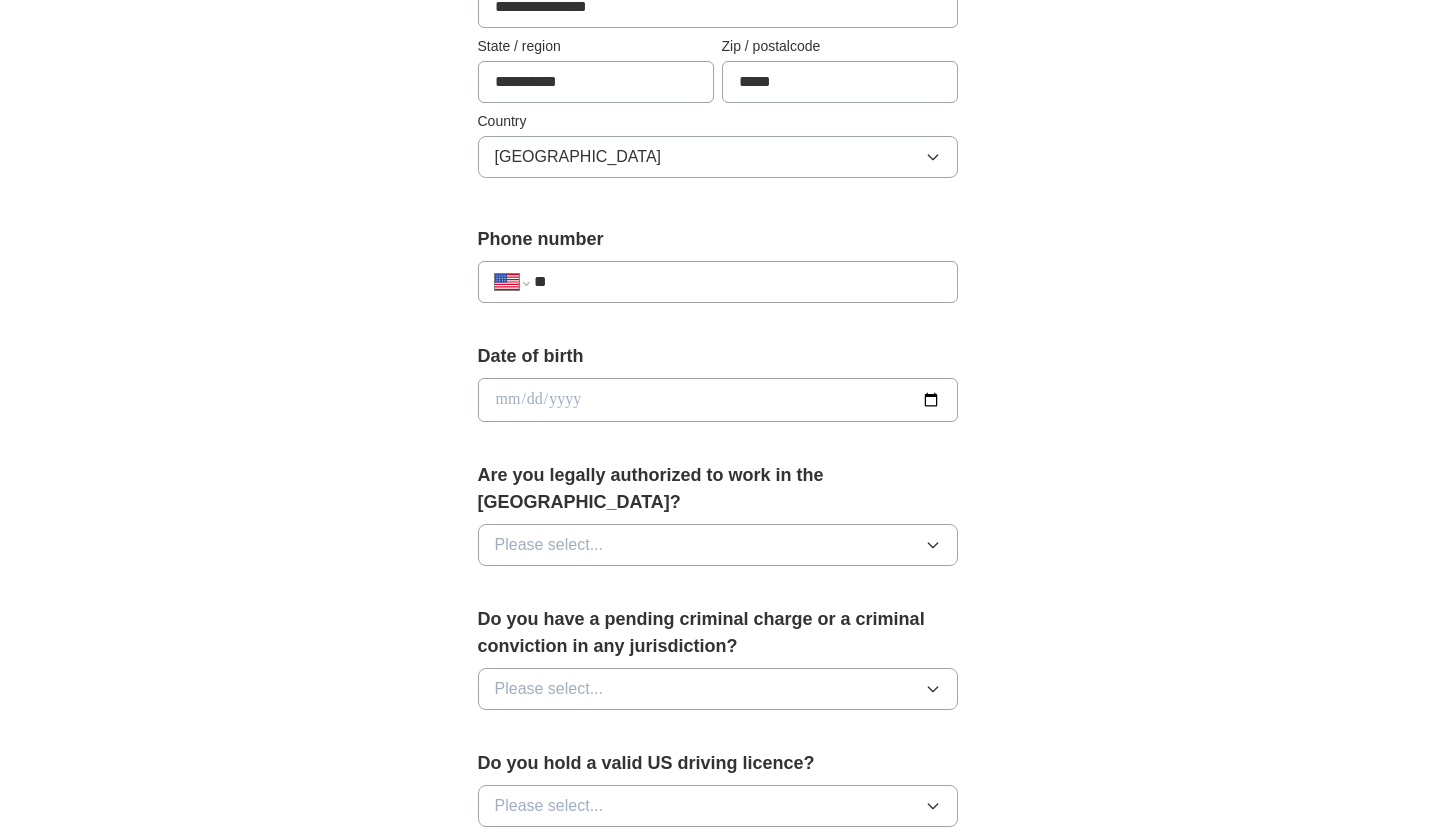click on "**" at bounding box center (737, 282) 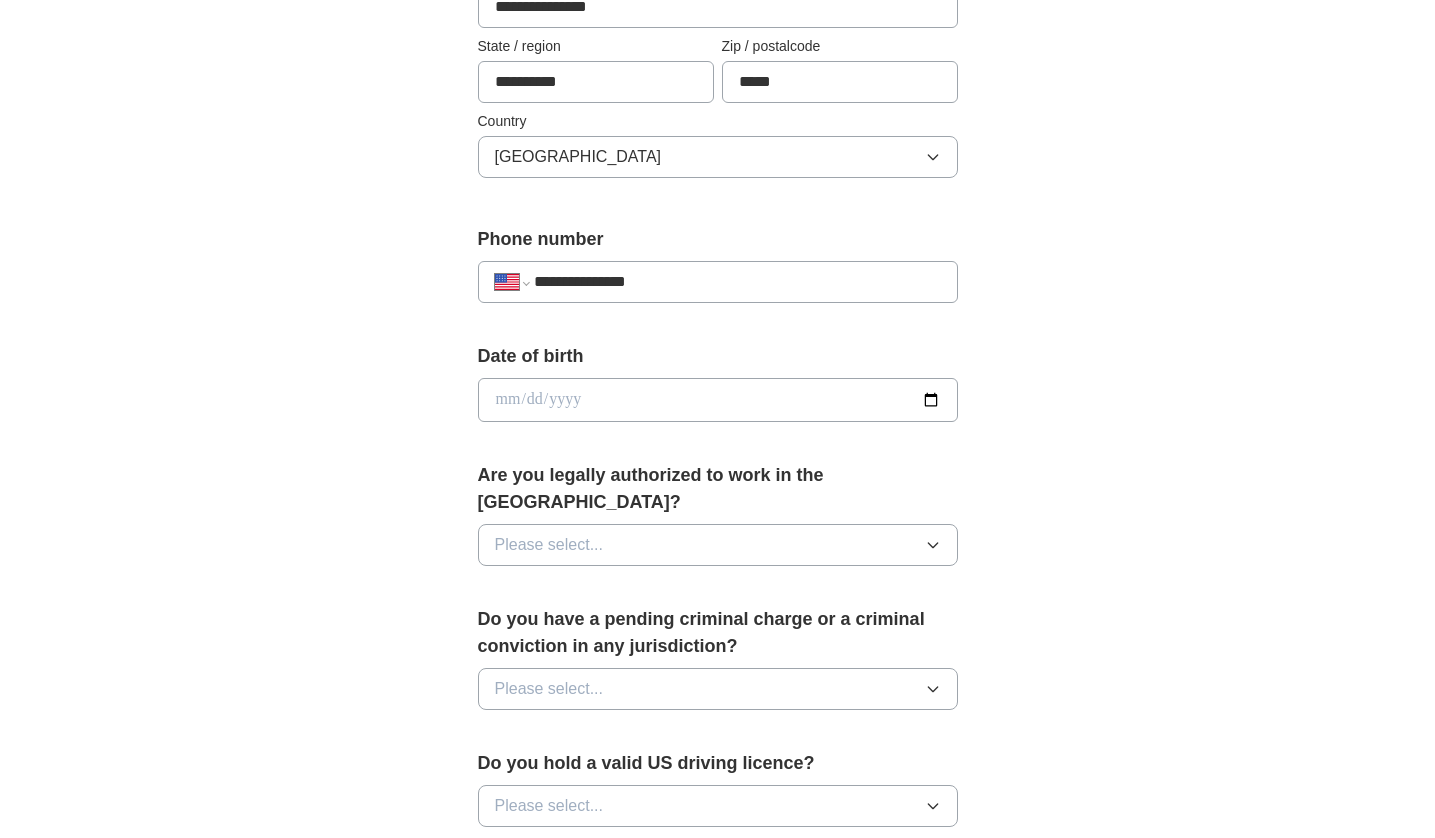 type on "**********" 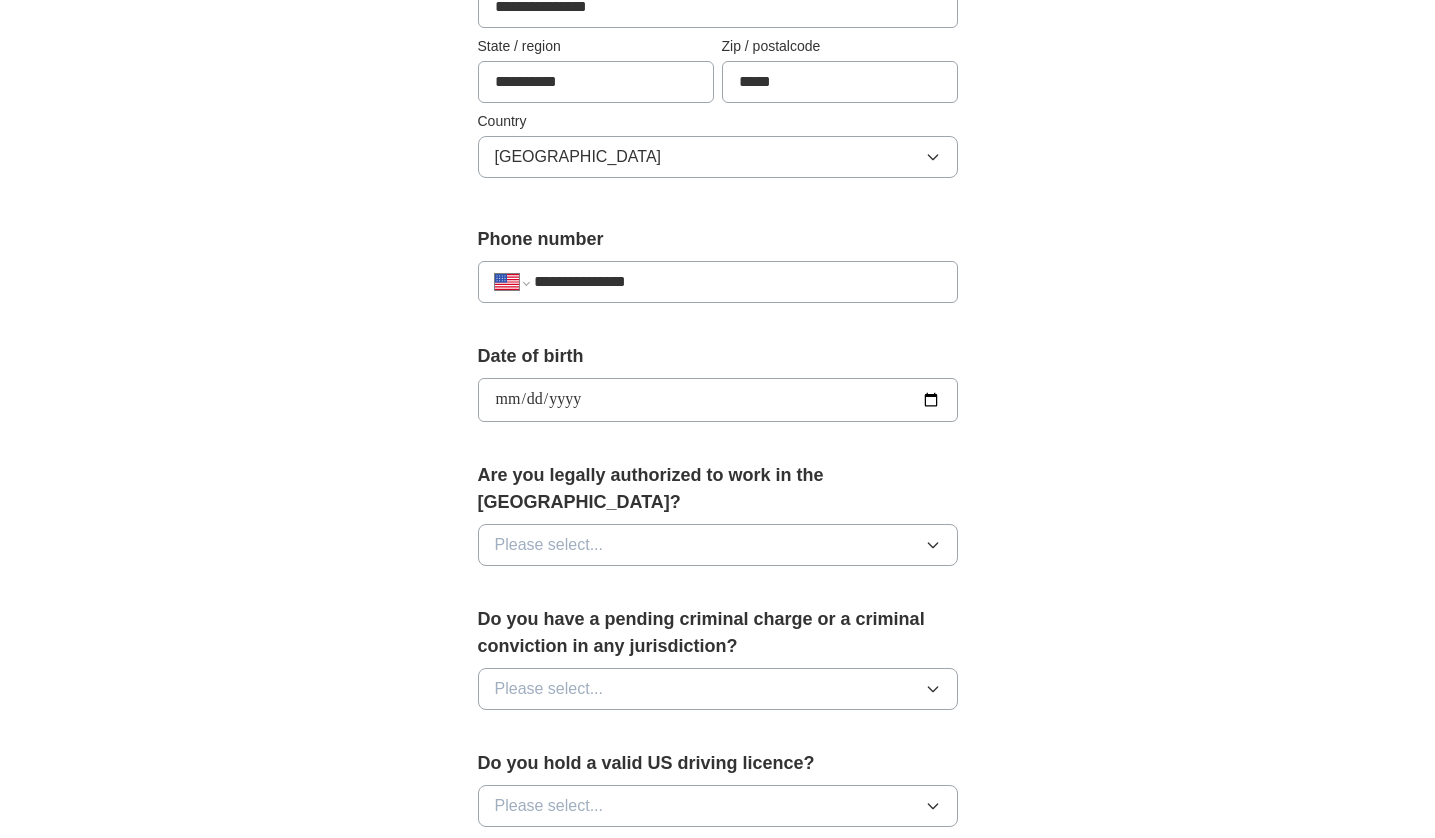 type on "**********" 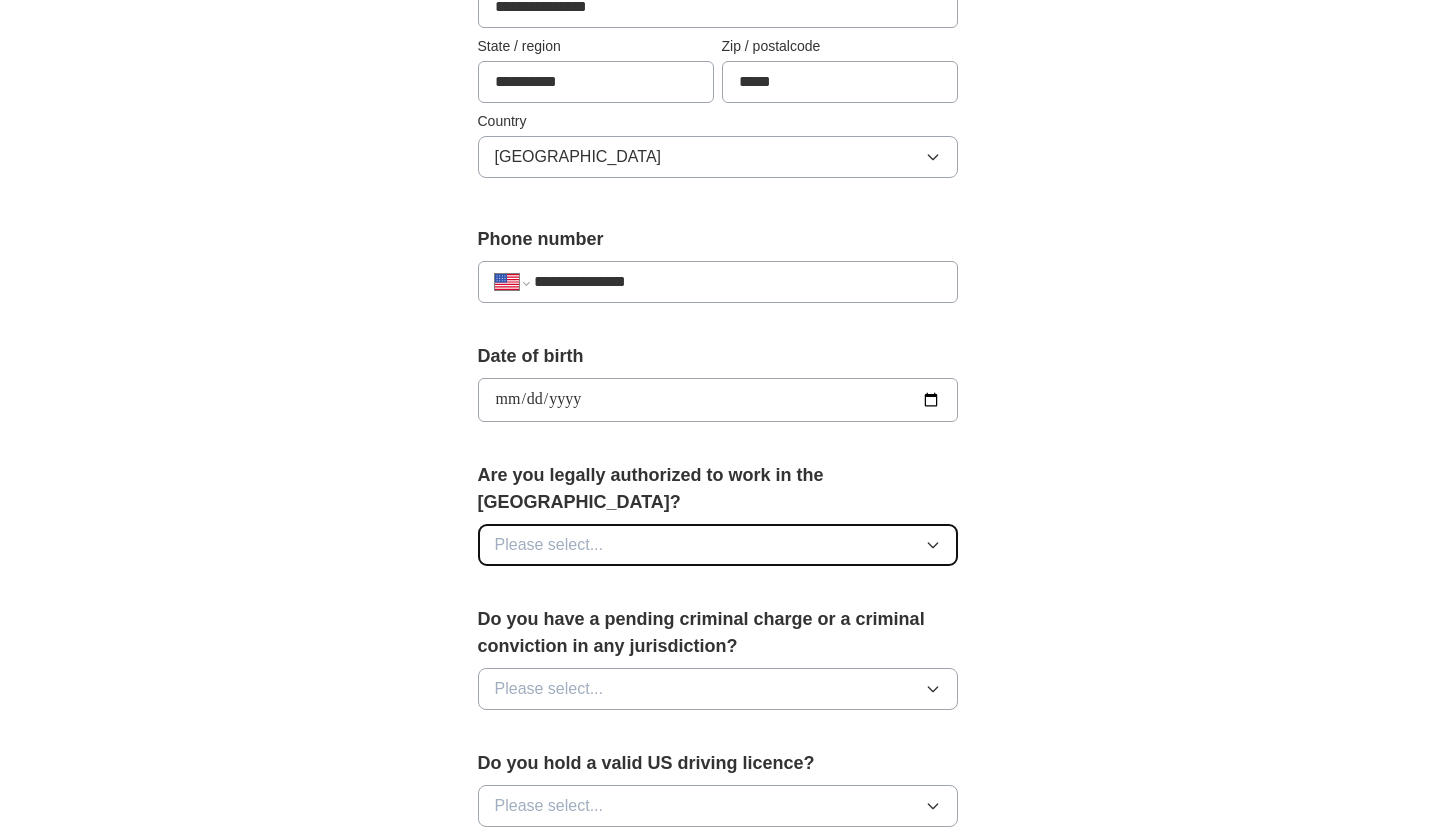 click on "Please select..." at bounding box center [718, 545] 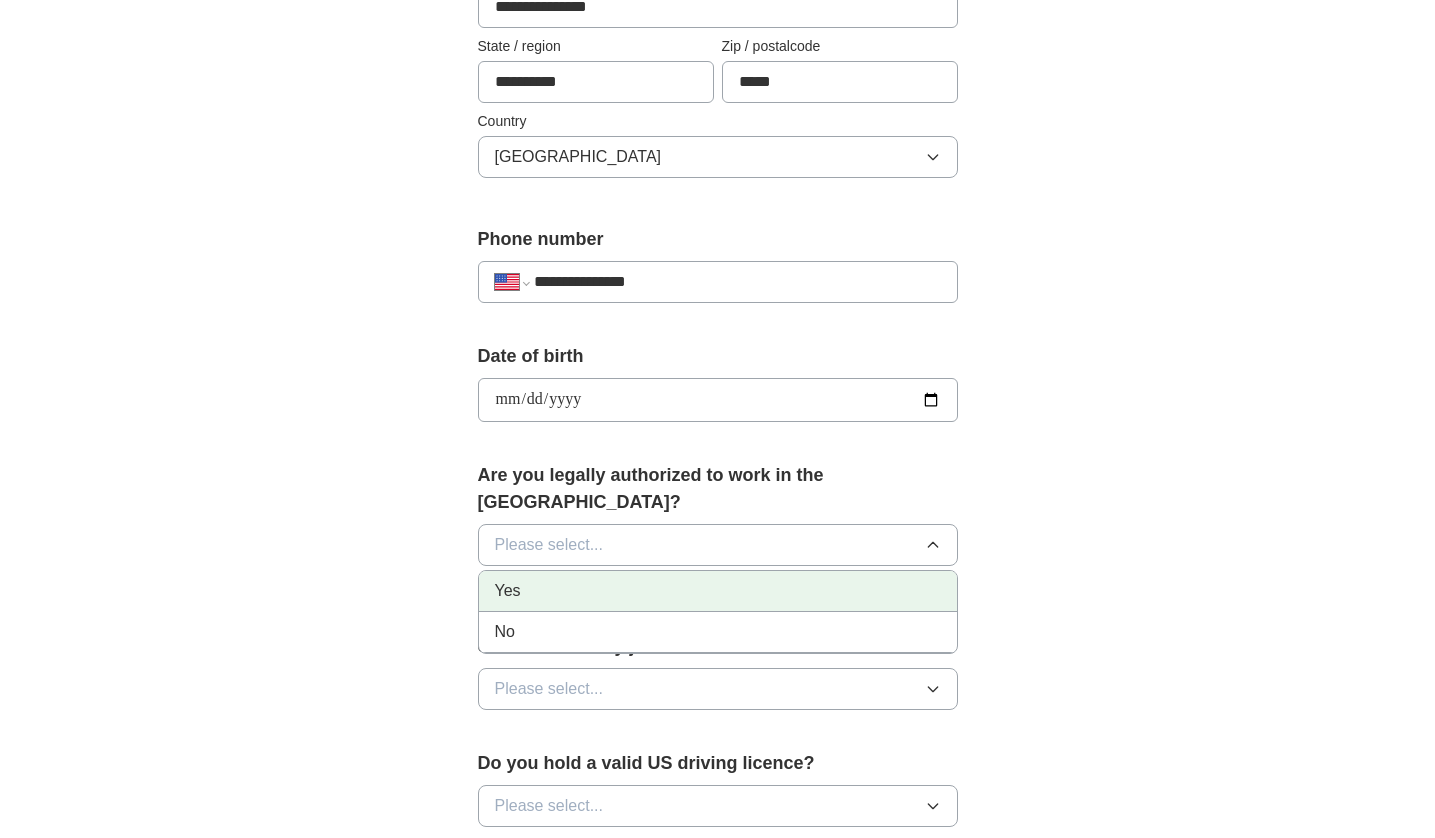 click on "Yes" at bounding box center (718, 591) 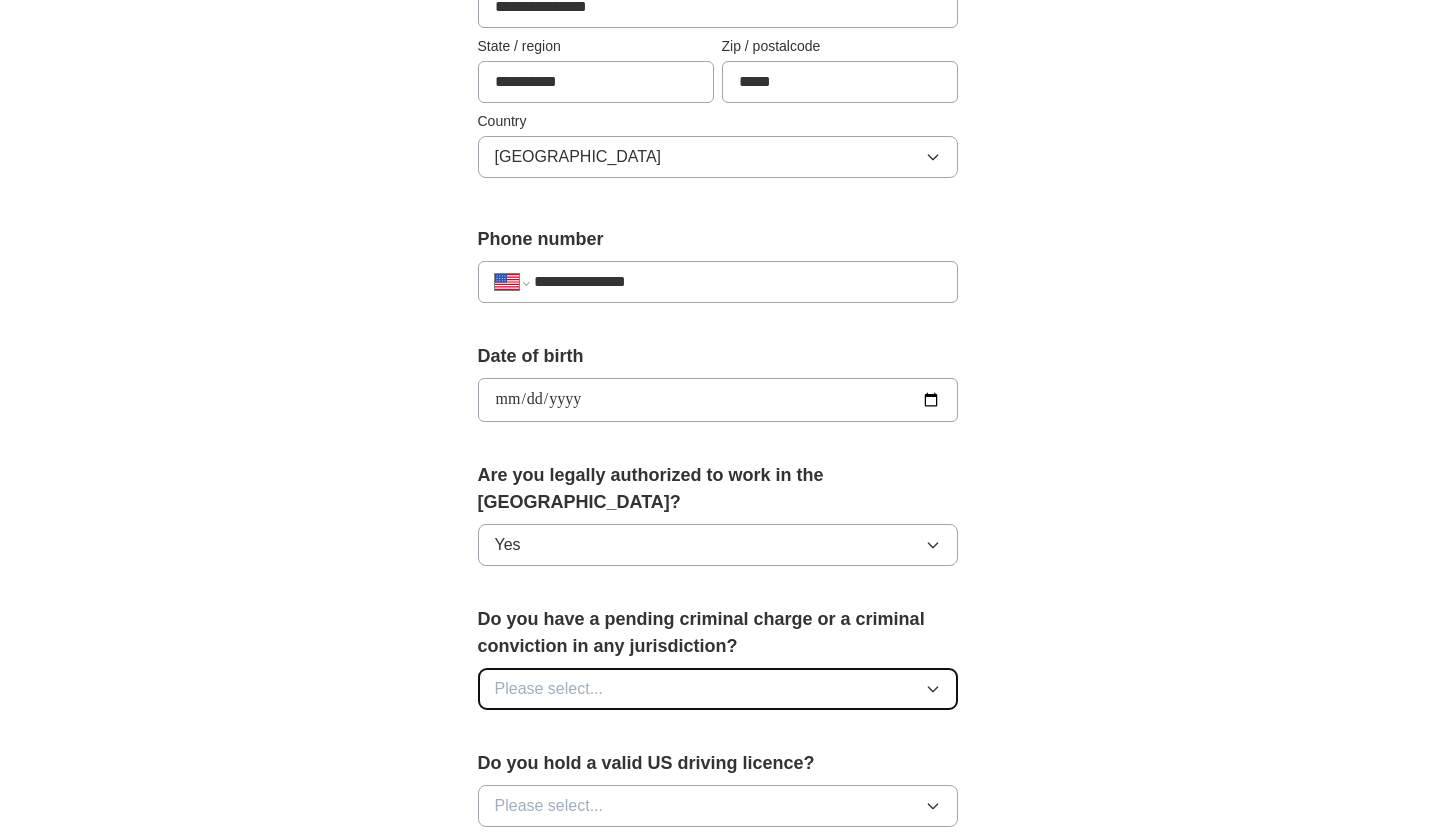 click on "Please select..." at bounding box center (718, 689) 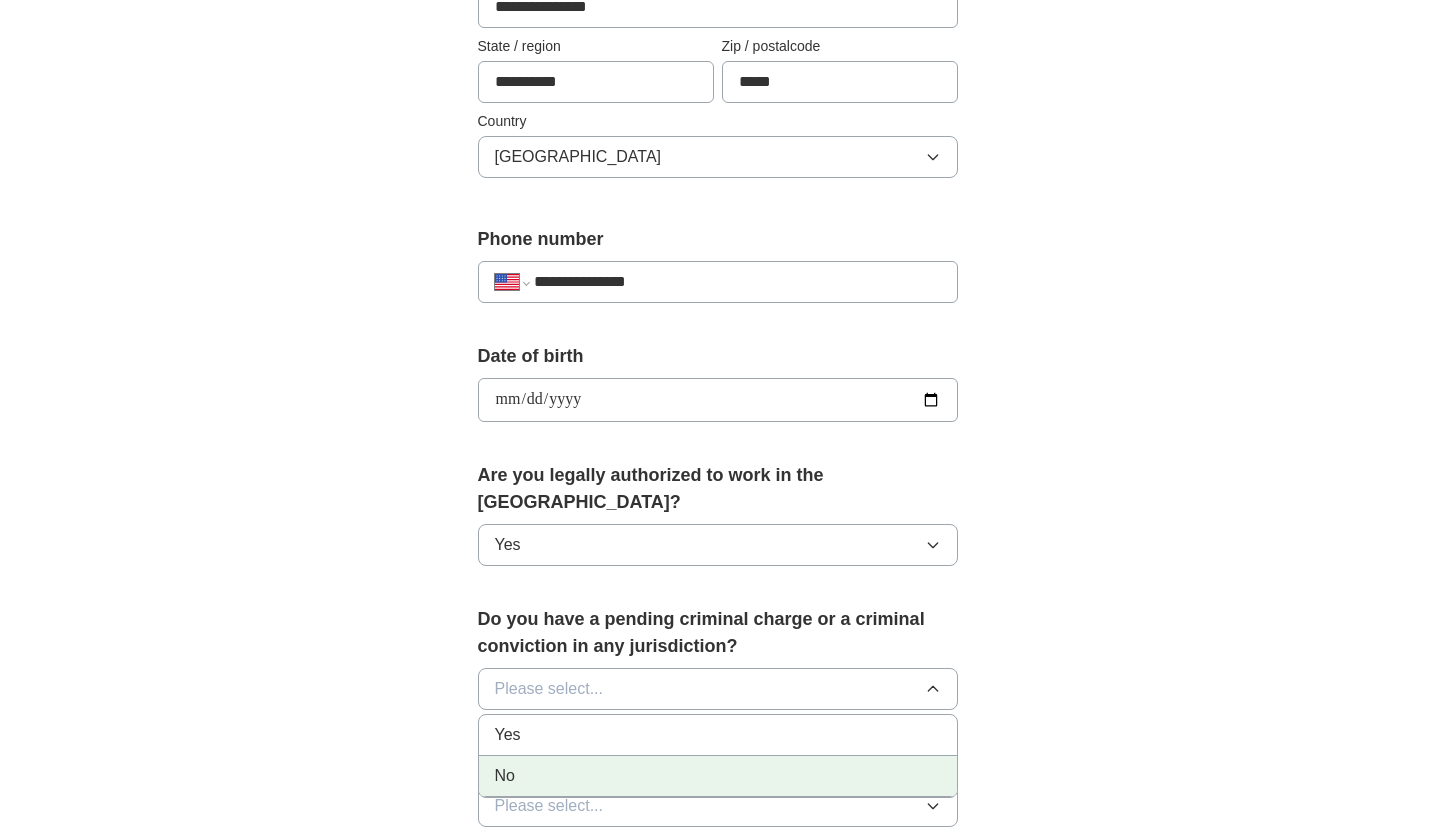 click on "No" at bounding box center (718, 776) 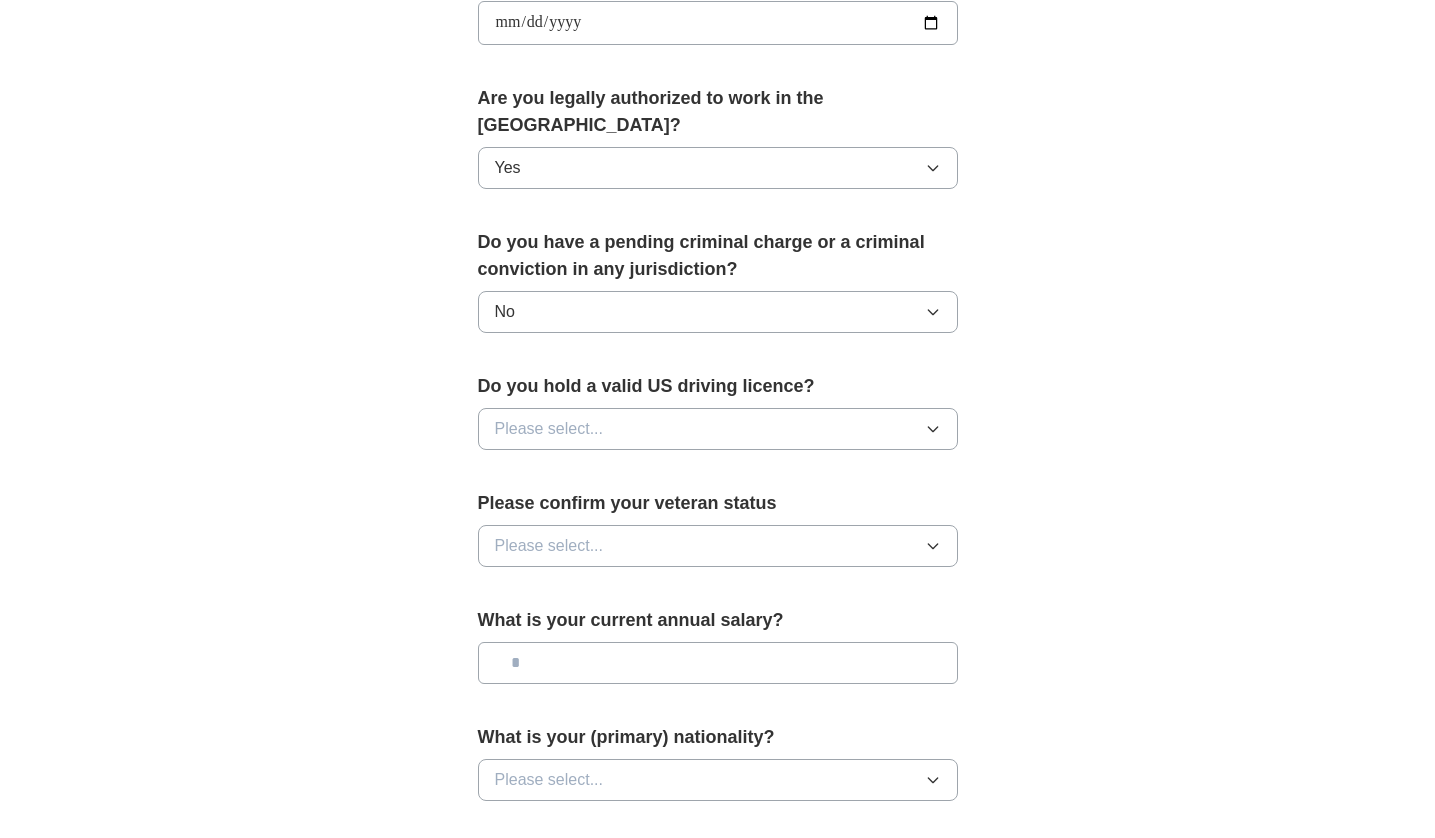 scroll, scrollTop: 1000, scrollLeft: 0, axis: vertical 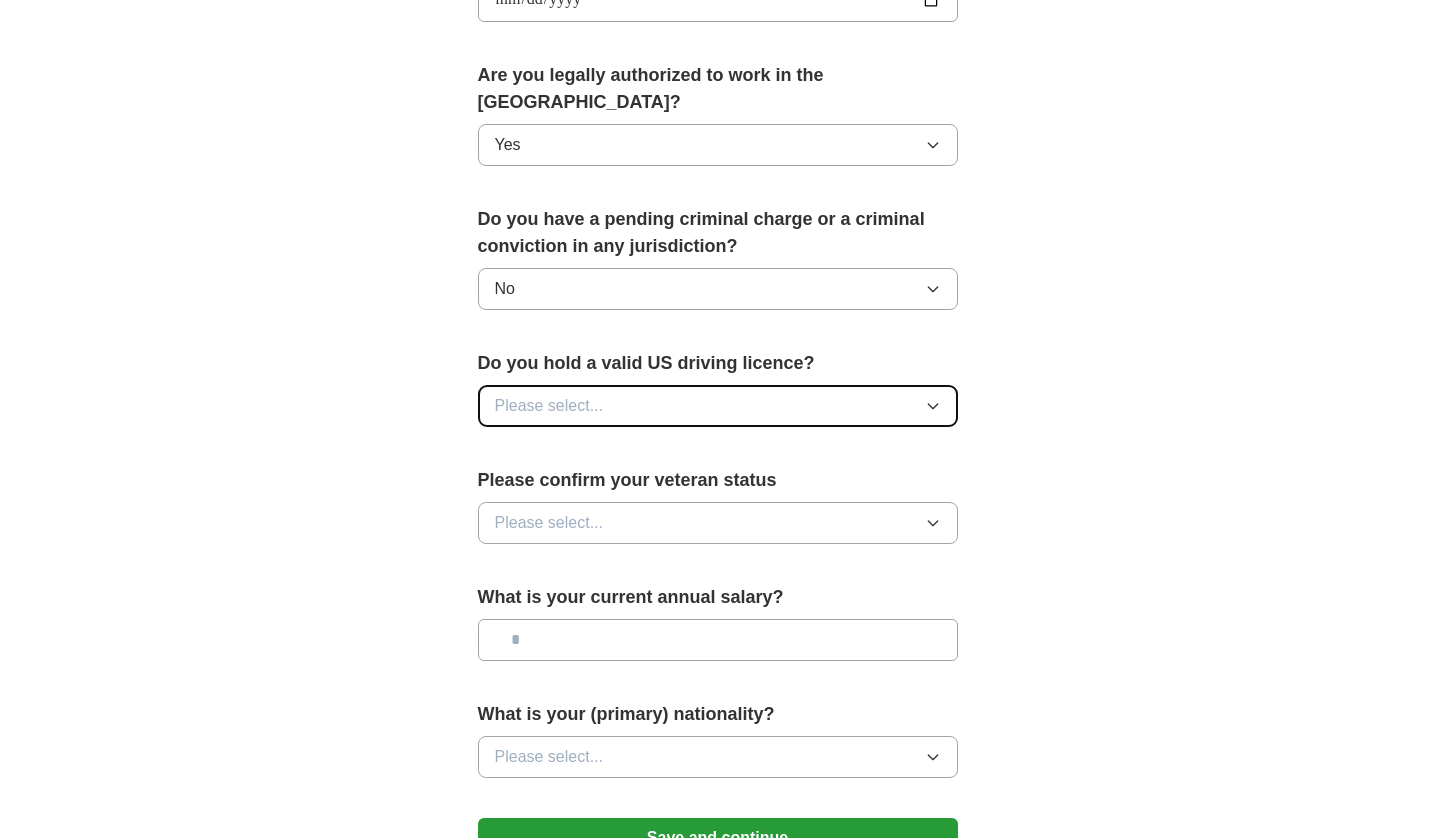 click on "Please select..." at bounding box center (718, 406) 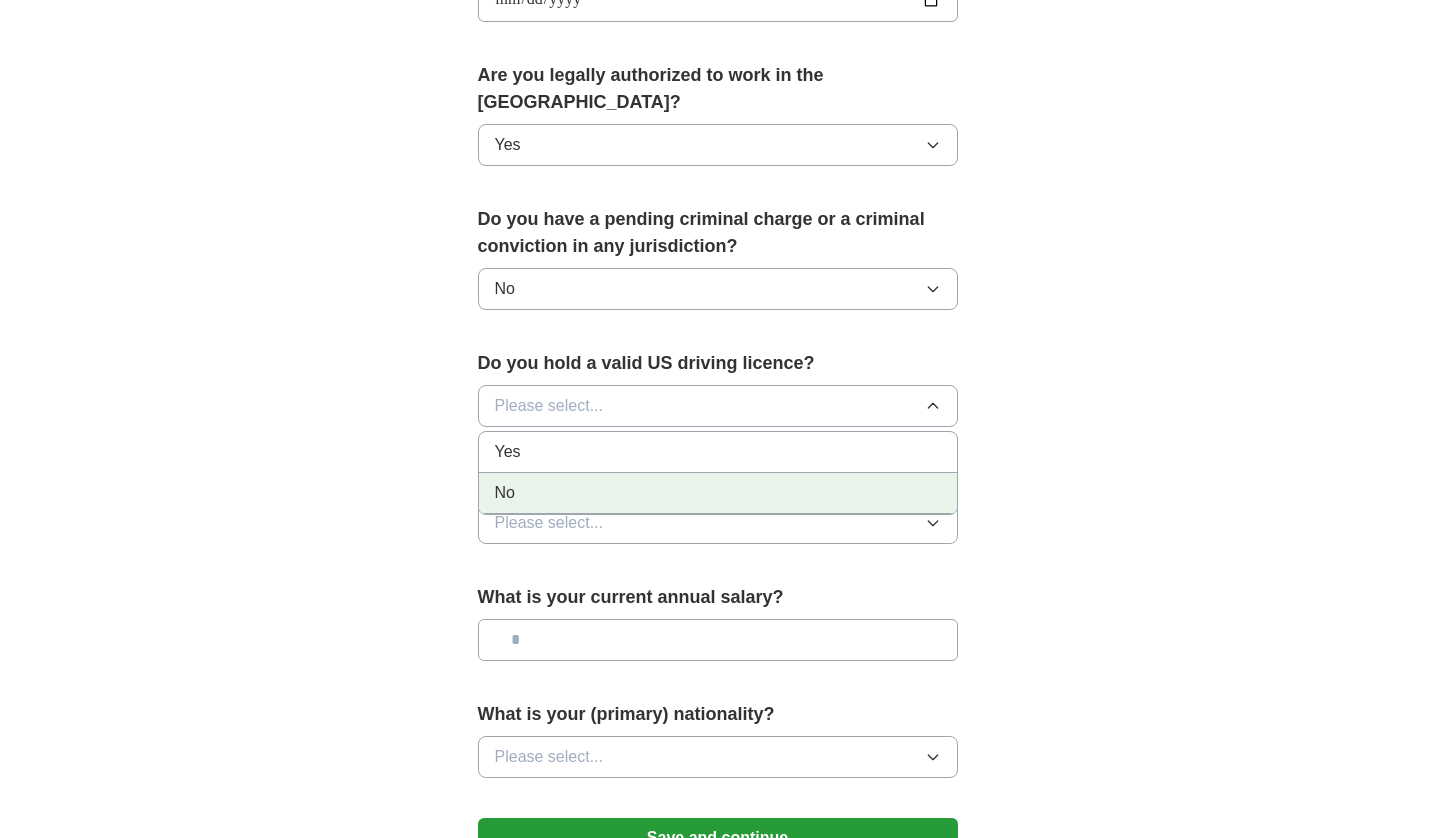 click on "No" at bounding box center [718, 493] 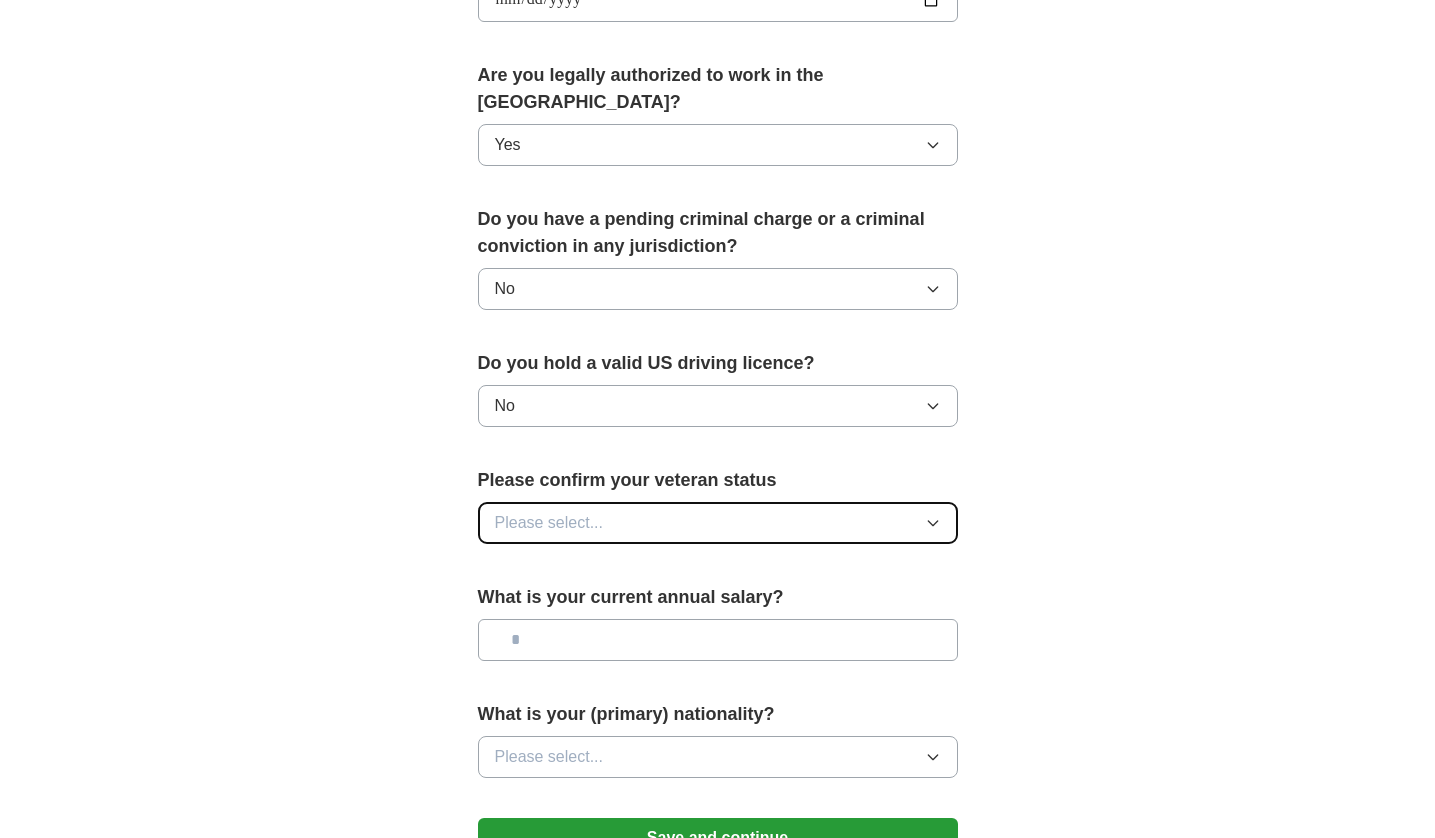 click on "Please select..." at bounding box center (718, 523) 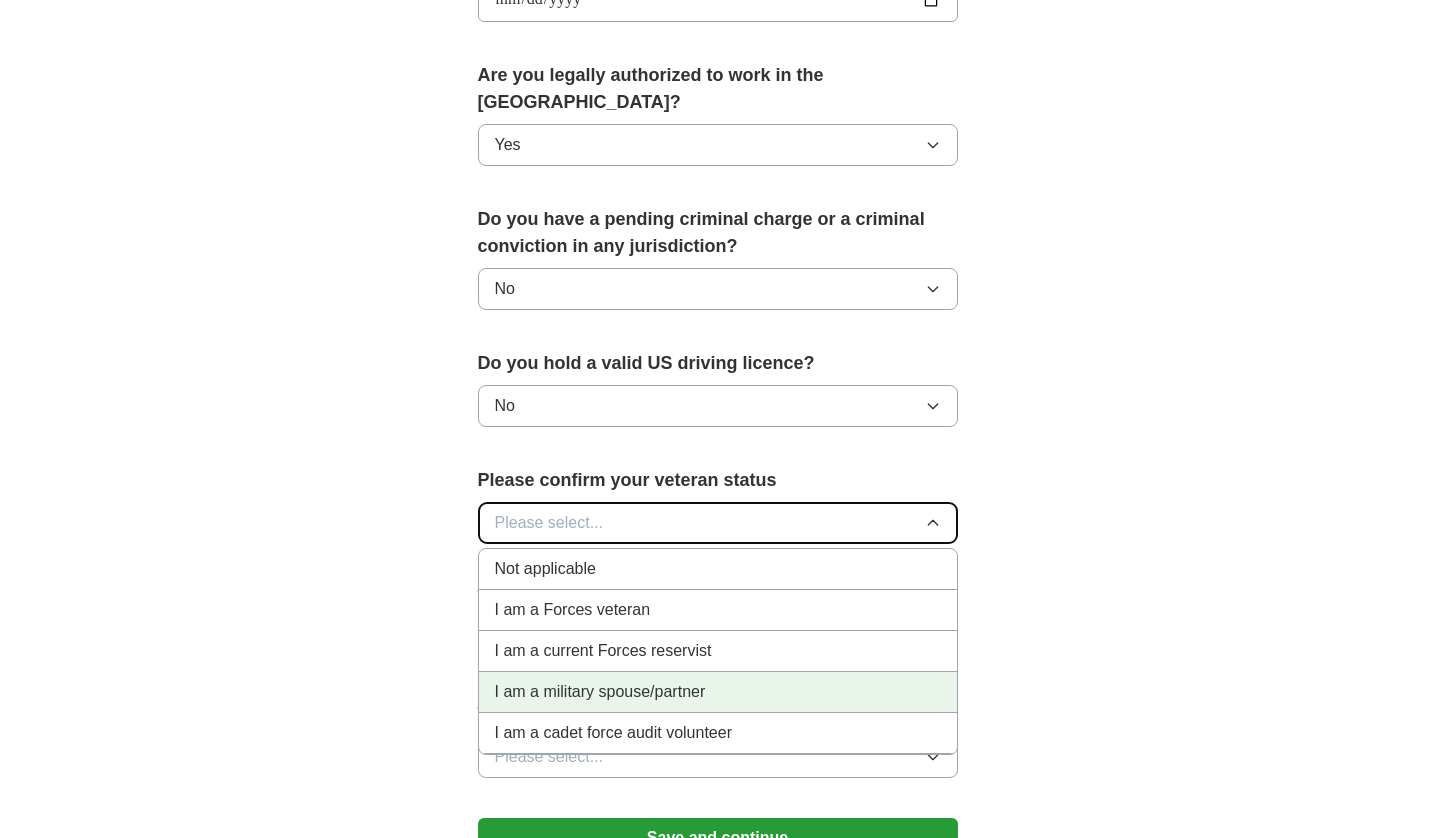 scroll, scrollTop: 1100, scrollLeft: 0, axis: vertical 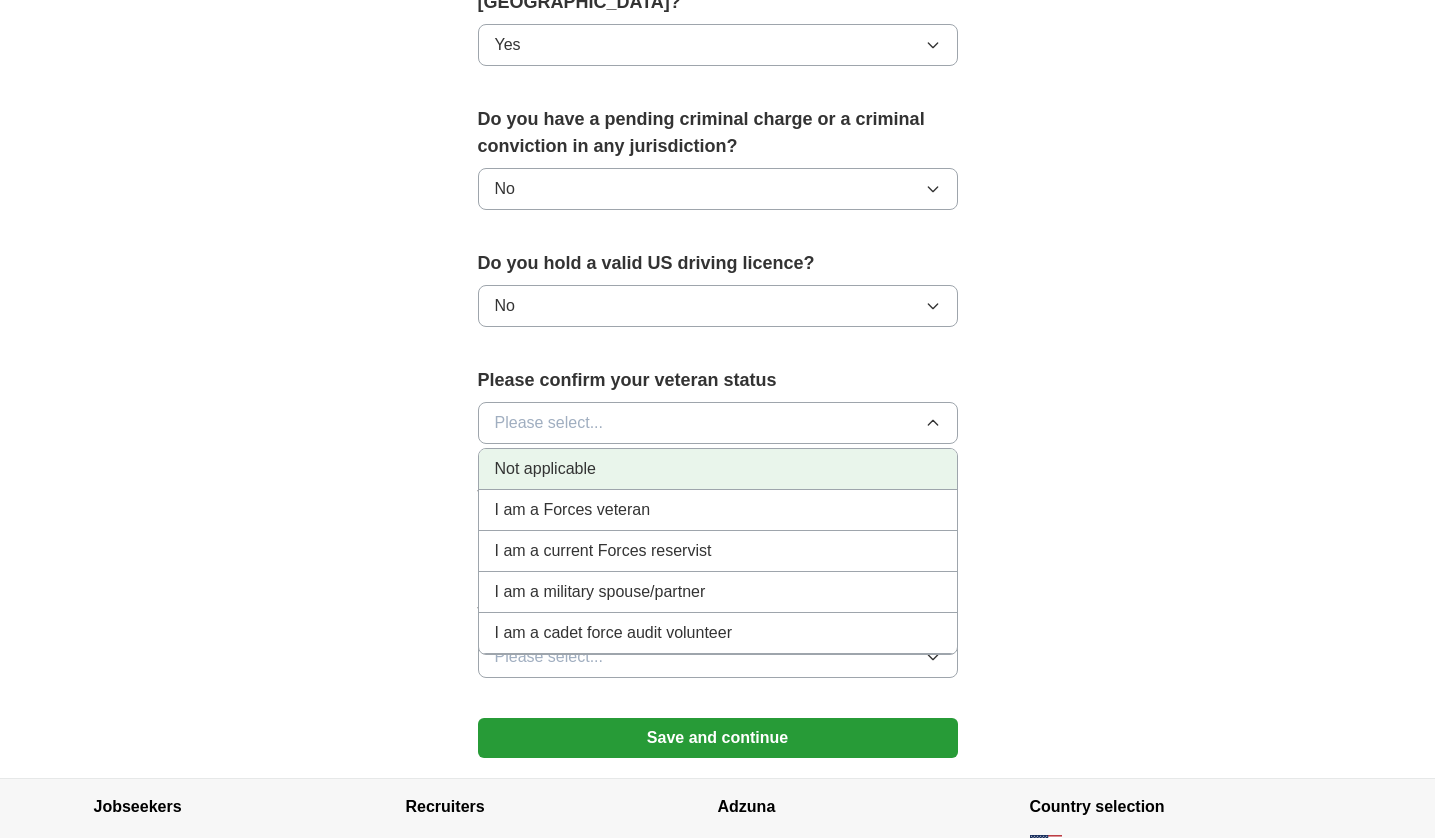 click on "Not applicable" at bounding box center (718, 469) 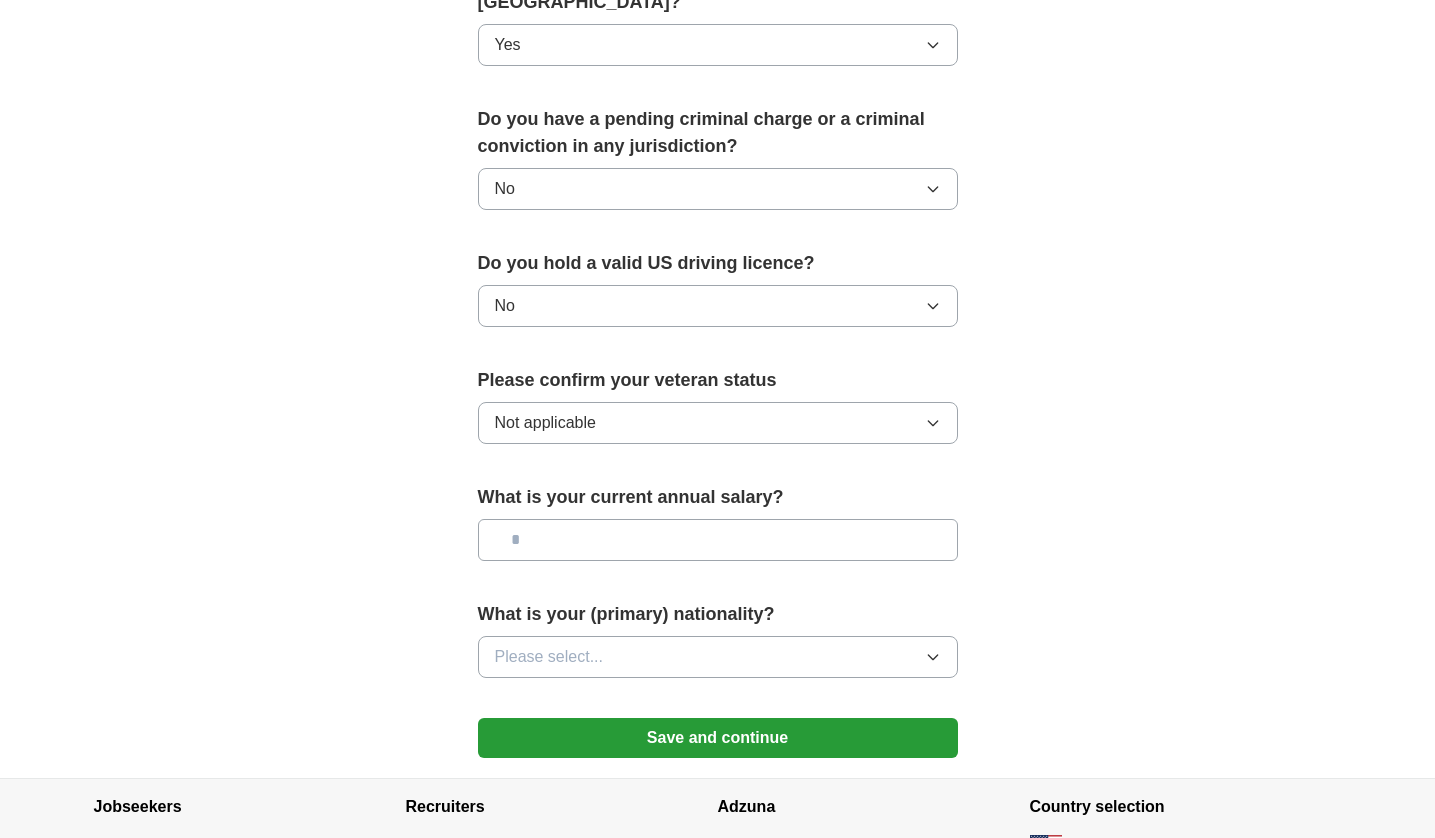 click at bounding box center (718, 540) 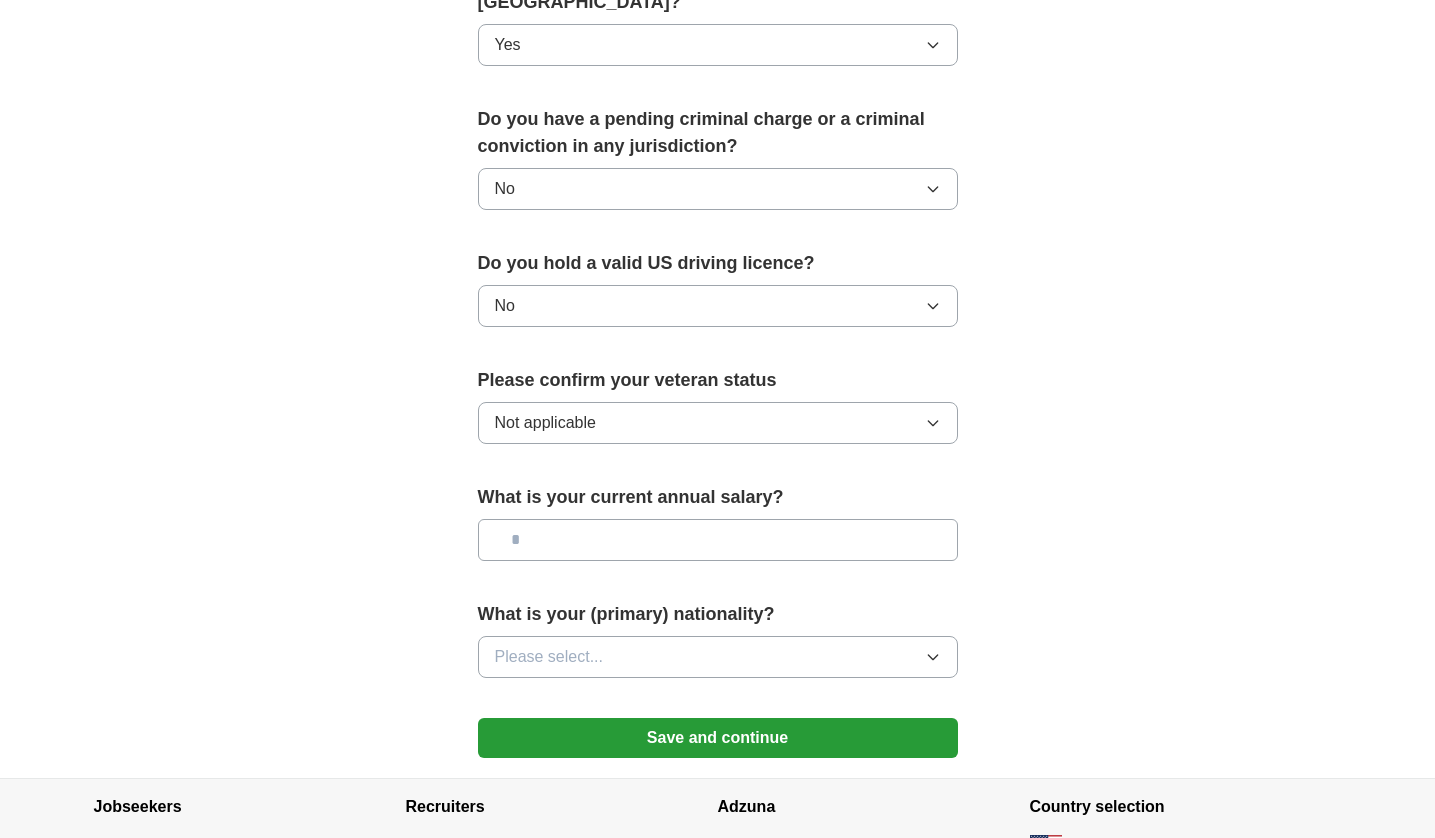 type on "**" 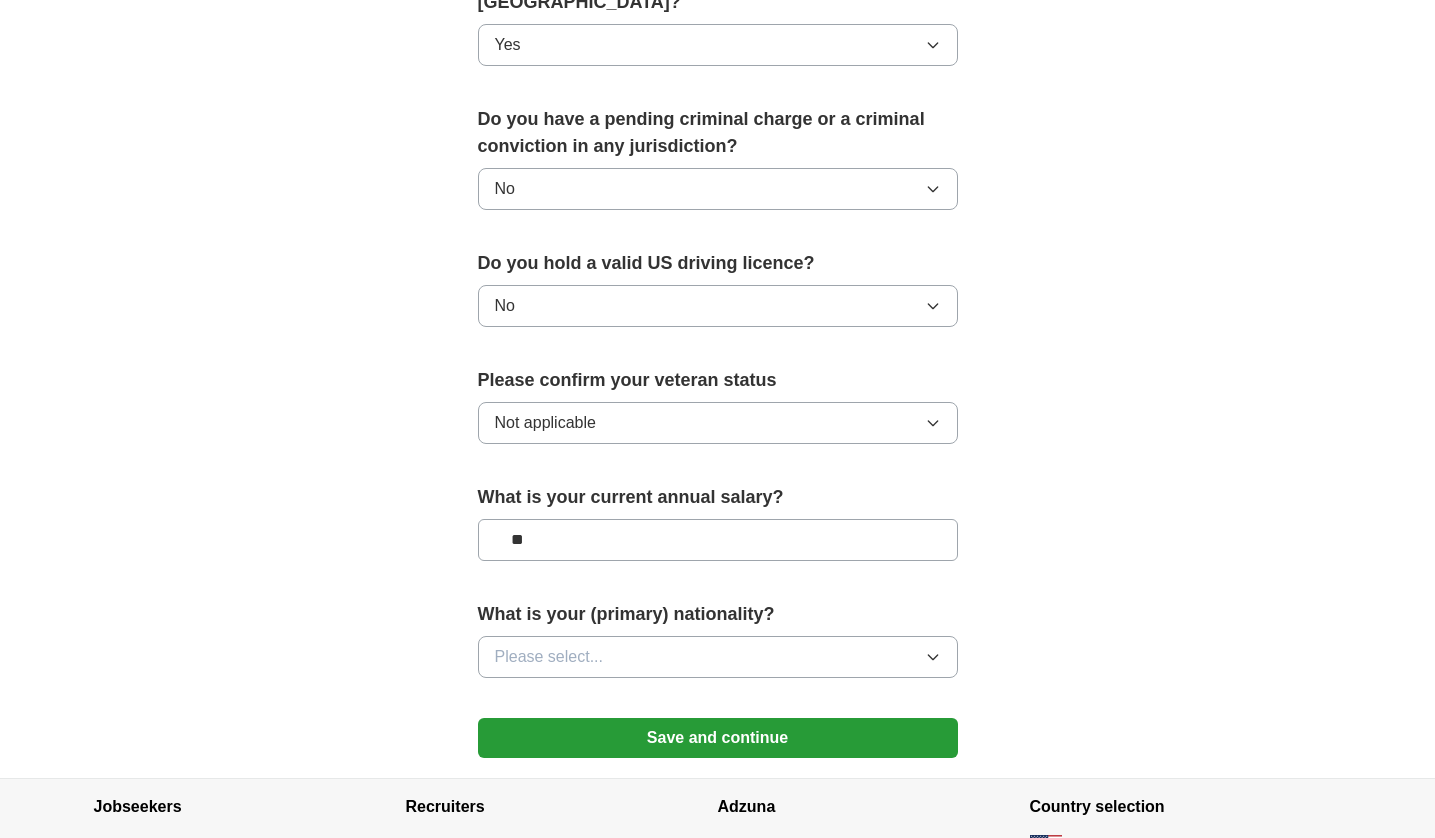 type 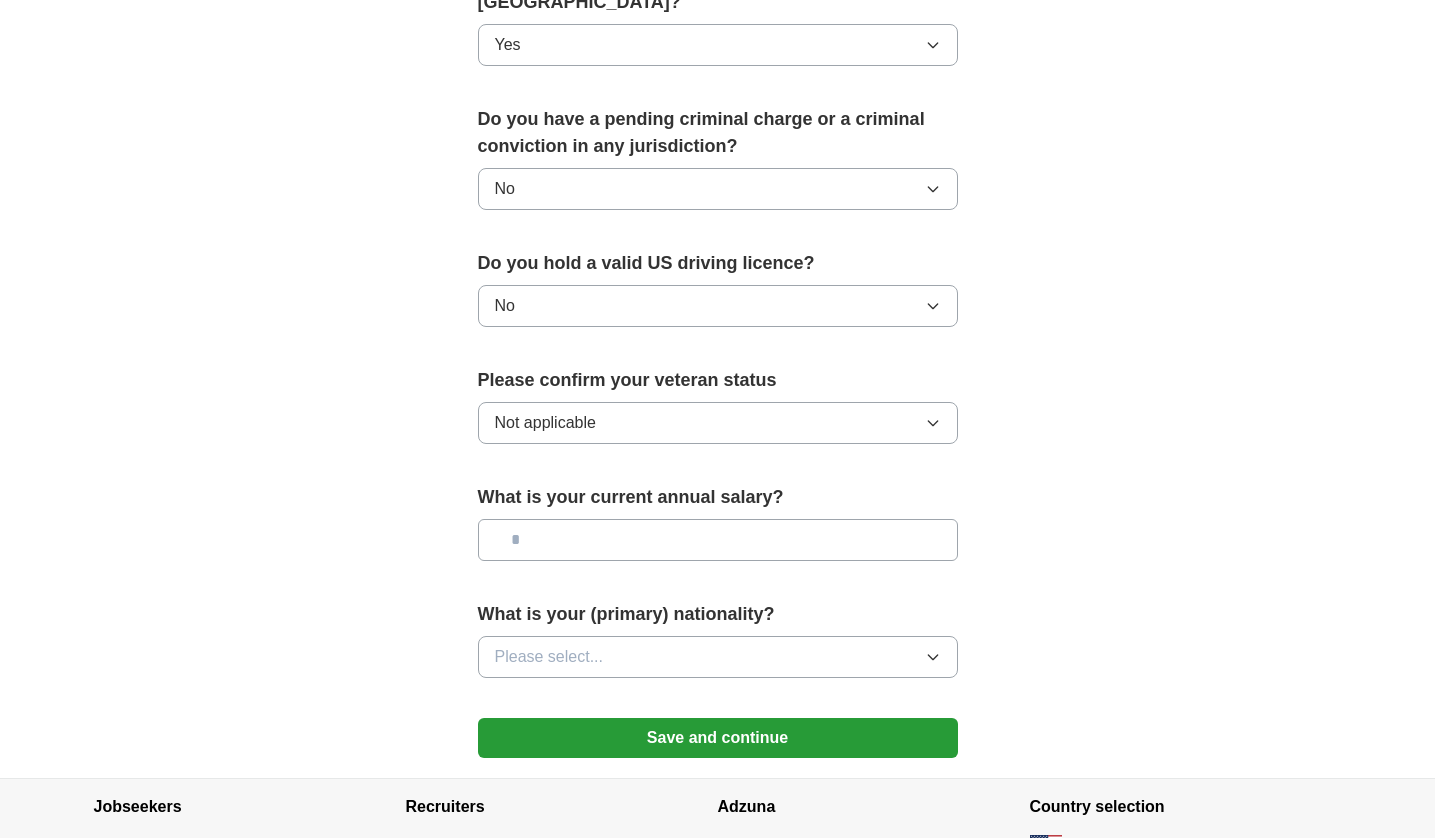click on "**********" at bounding box center (718, 54) 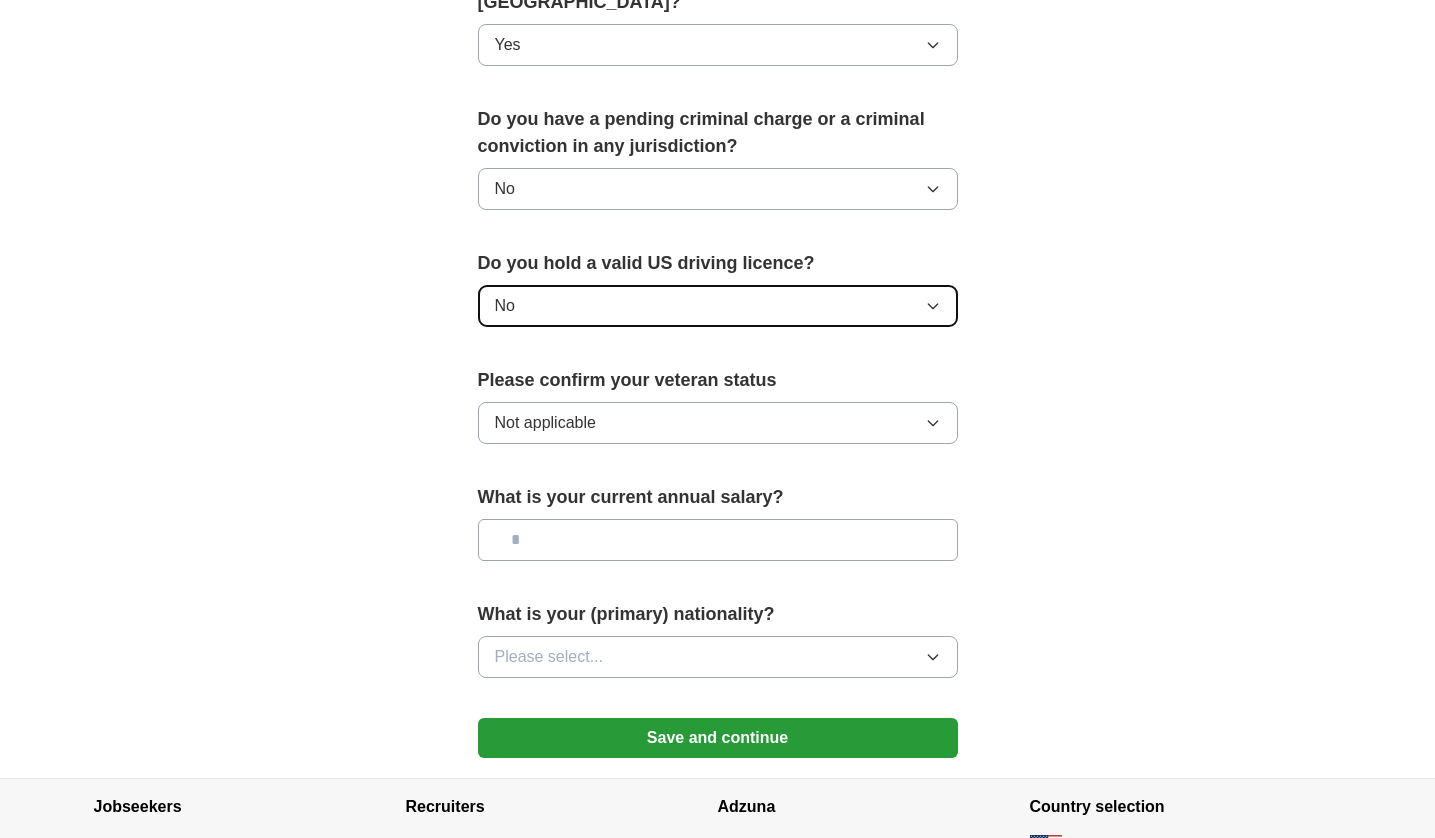click on "No" at bounding box center [718, 306] 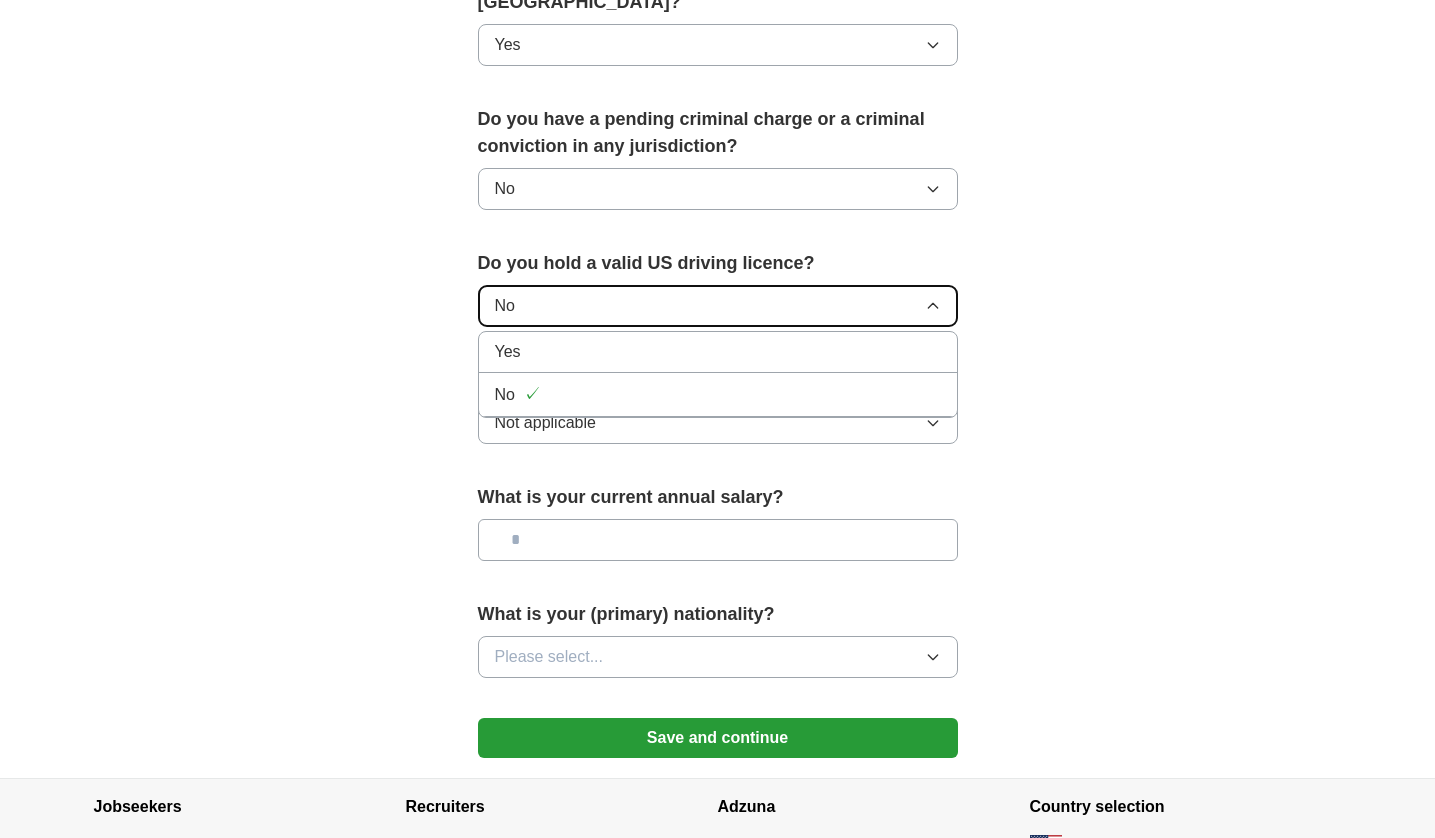 click on "No" at bounding box center (718, 306) 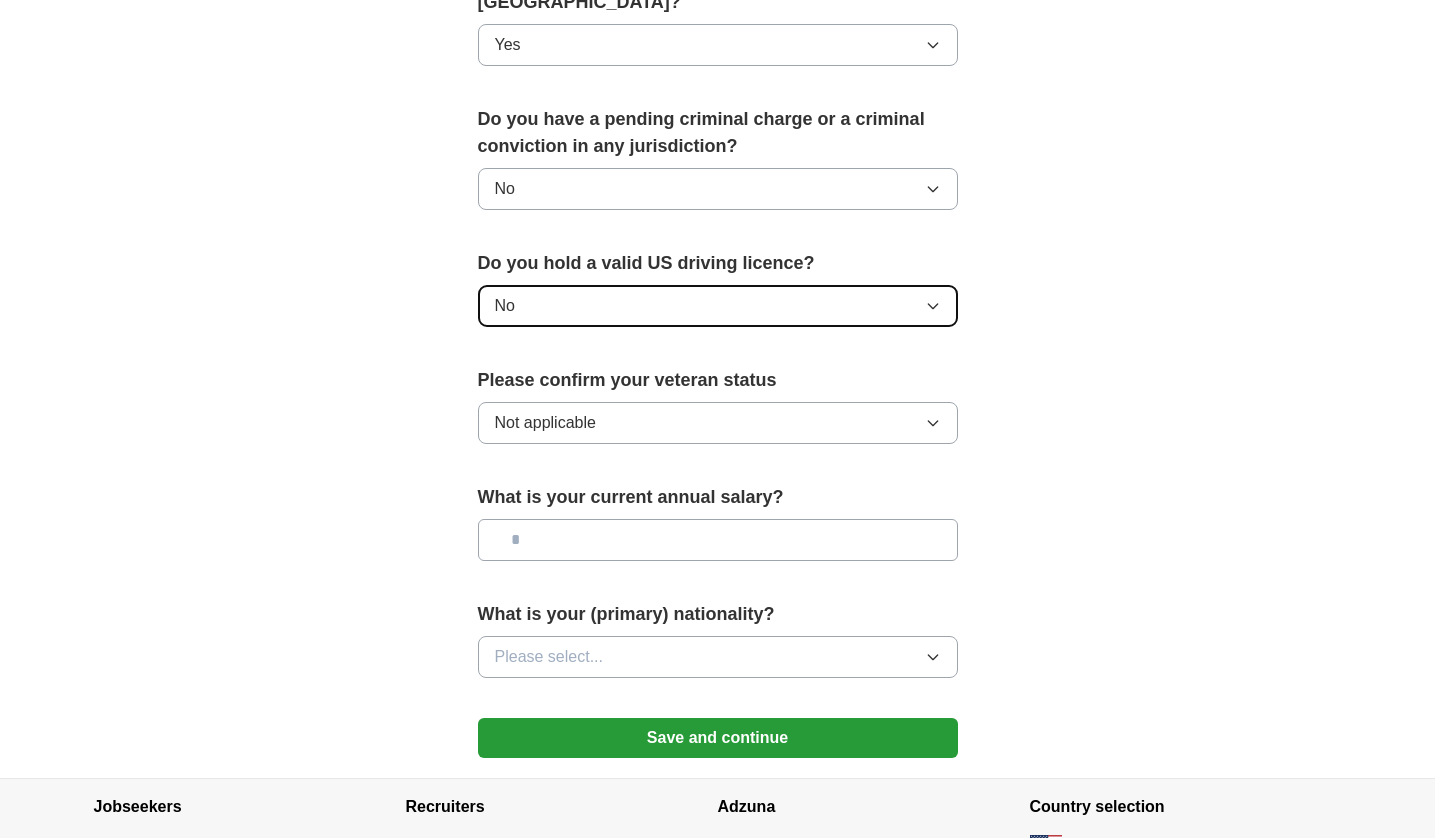 click on "No" at bounding box center (718, 306) 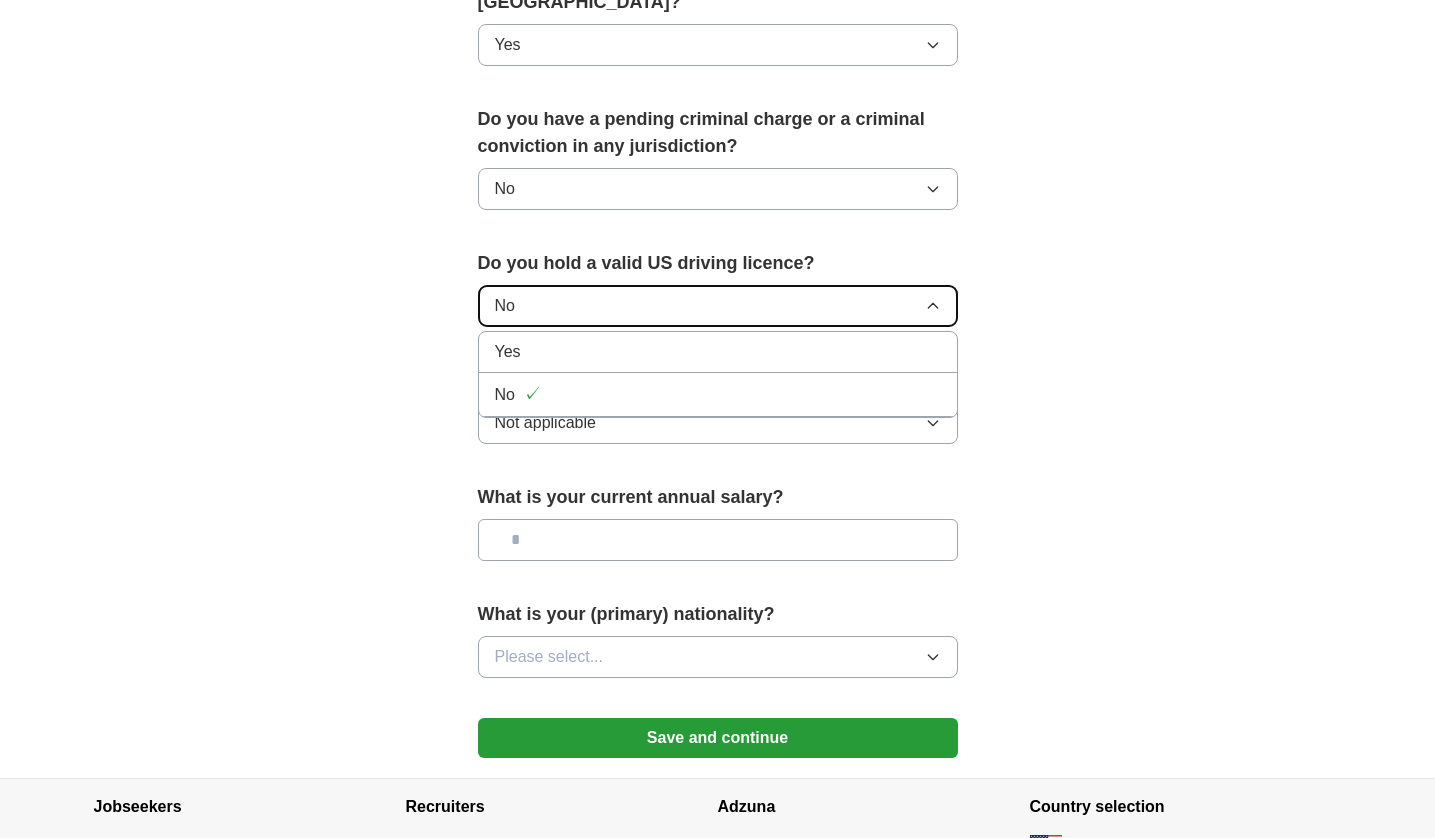 click on "No" at bounding box center (718, 306) 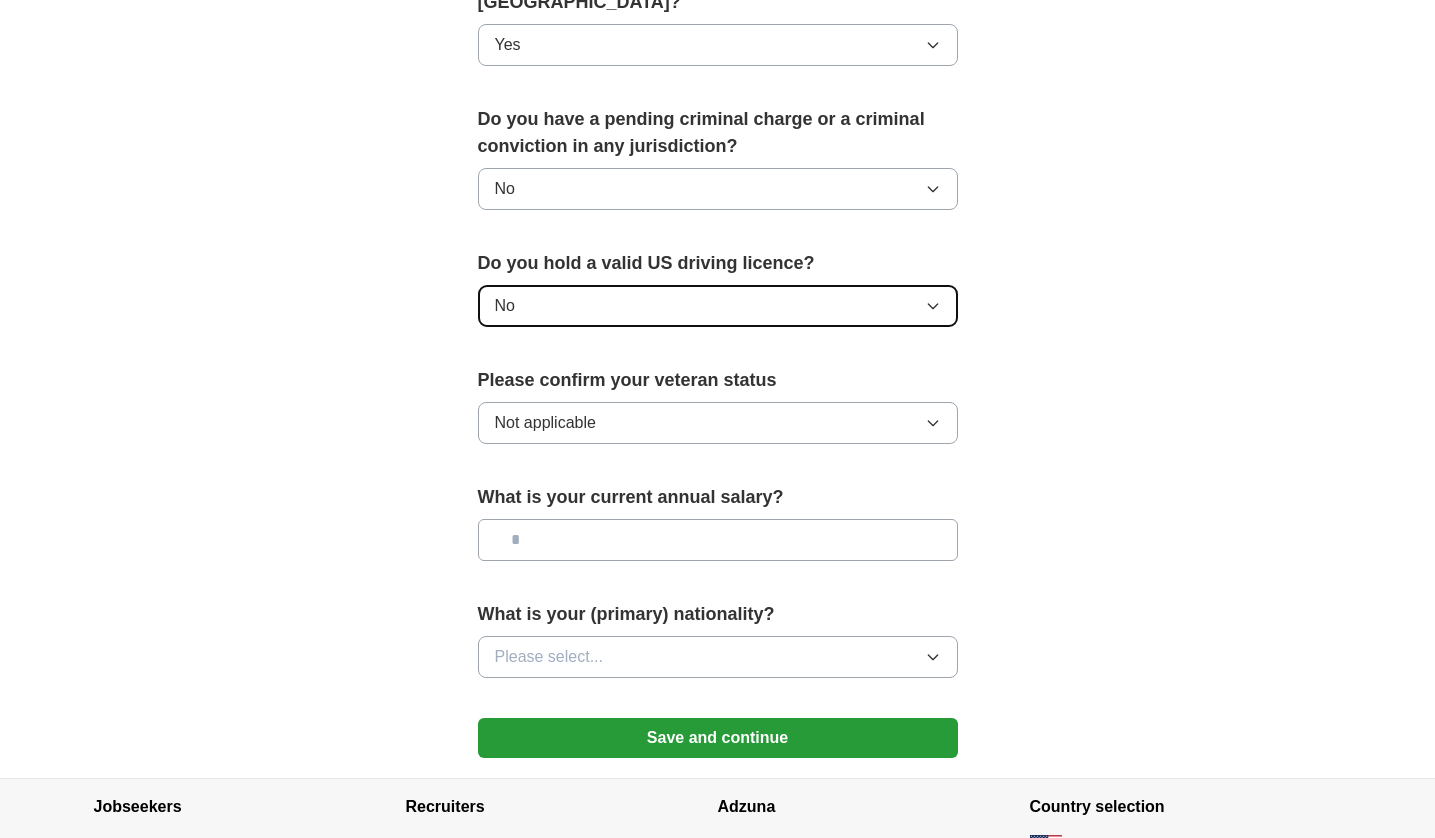 click on "No" at bounding box center [718, 306] 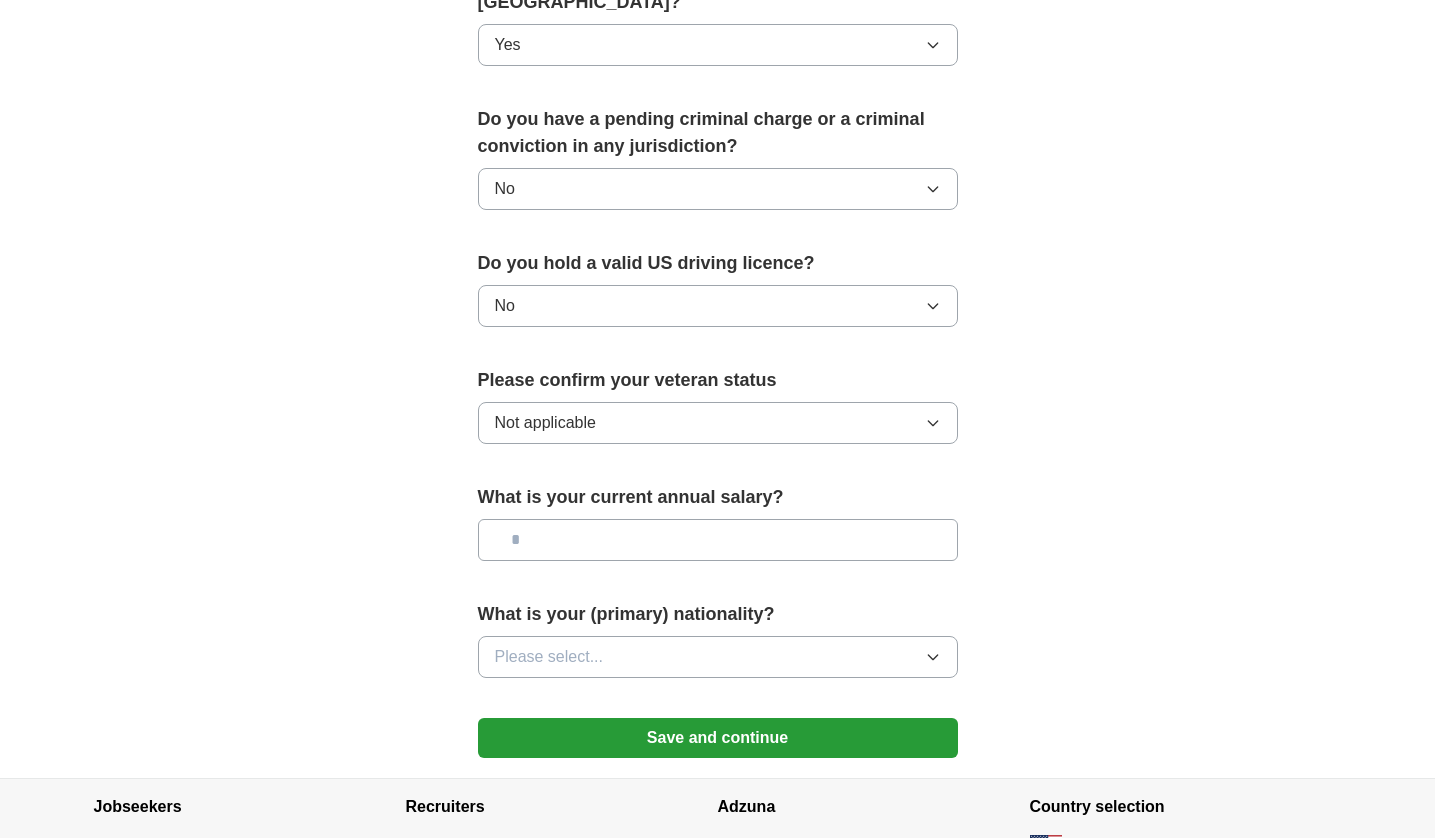 click on "**********" at bounding box center [718, -131] 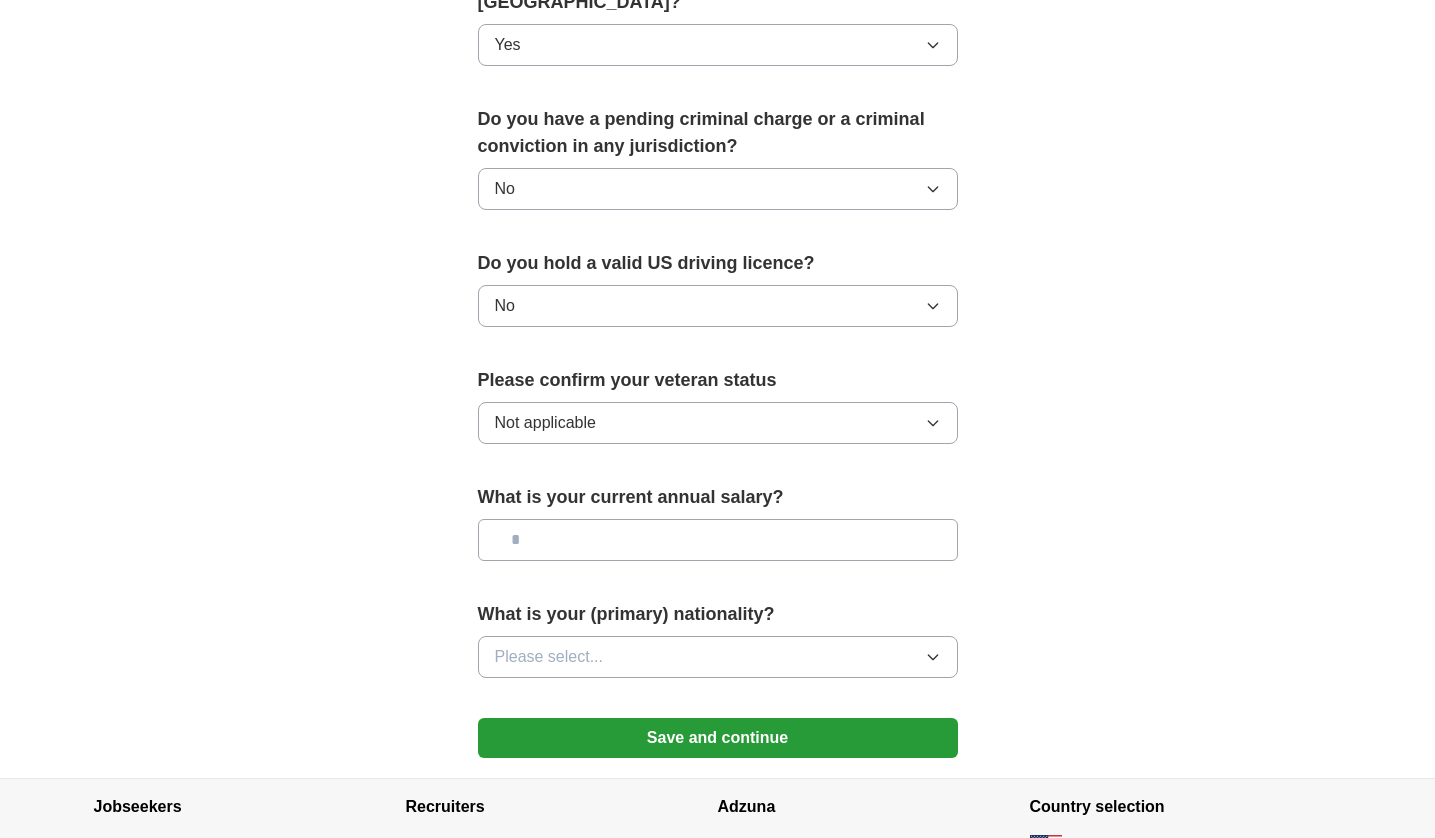 click on "**********" at bounding box center (718, -75) 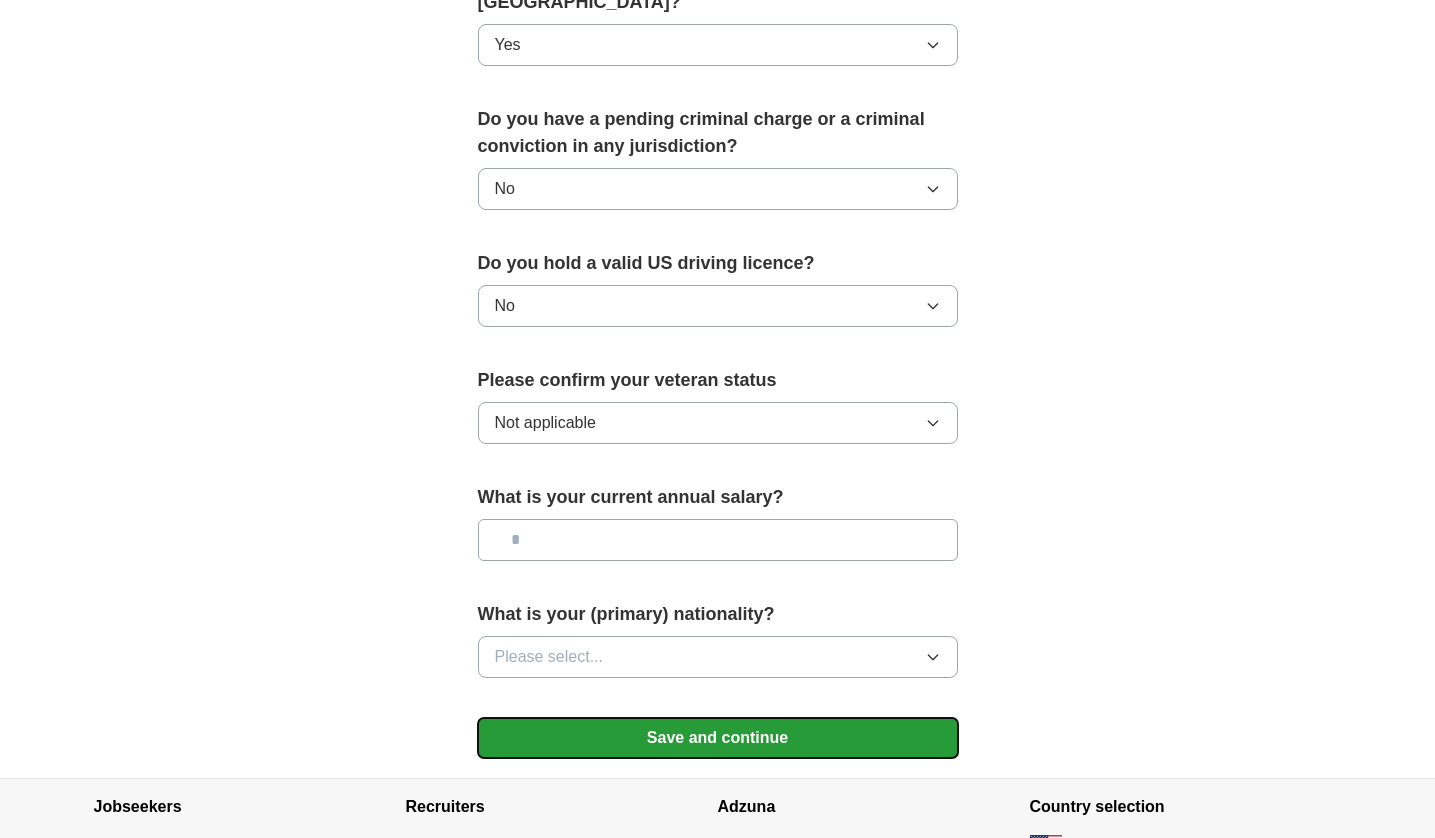 click on "Save and continue" at bounding box center [718, 738] 